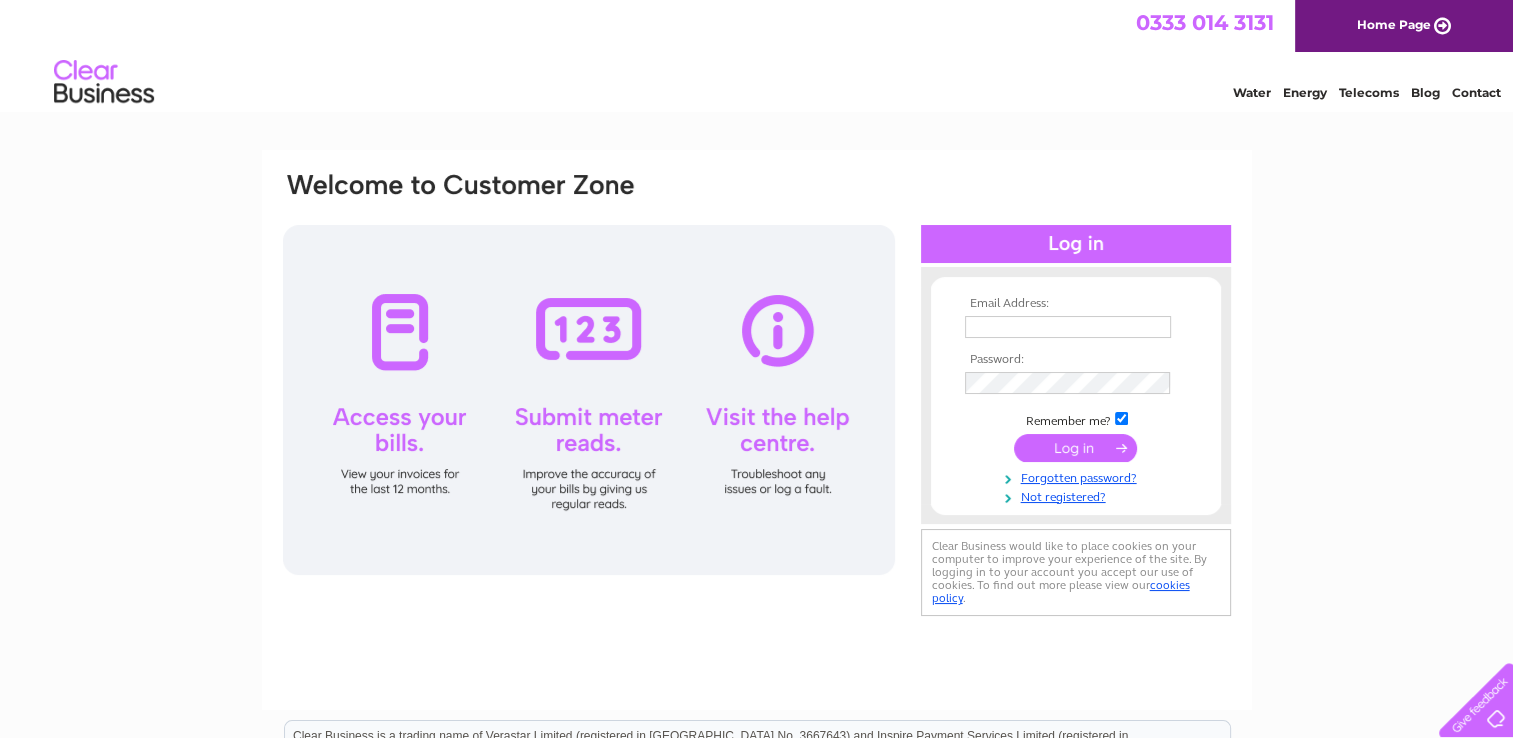 scroll, scrollTop: 0, scrollLeft: 0, axis: both 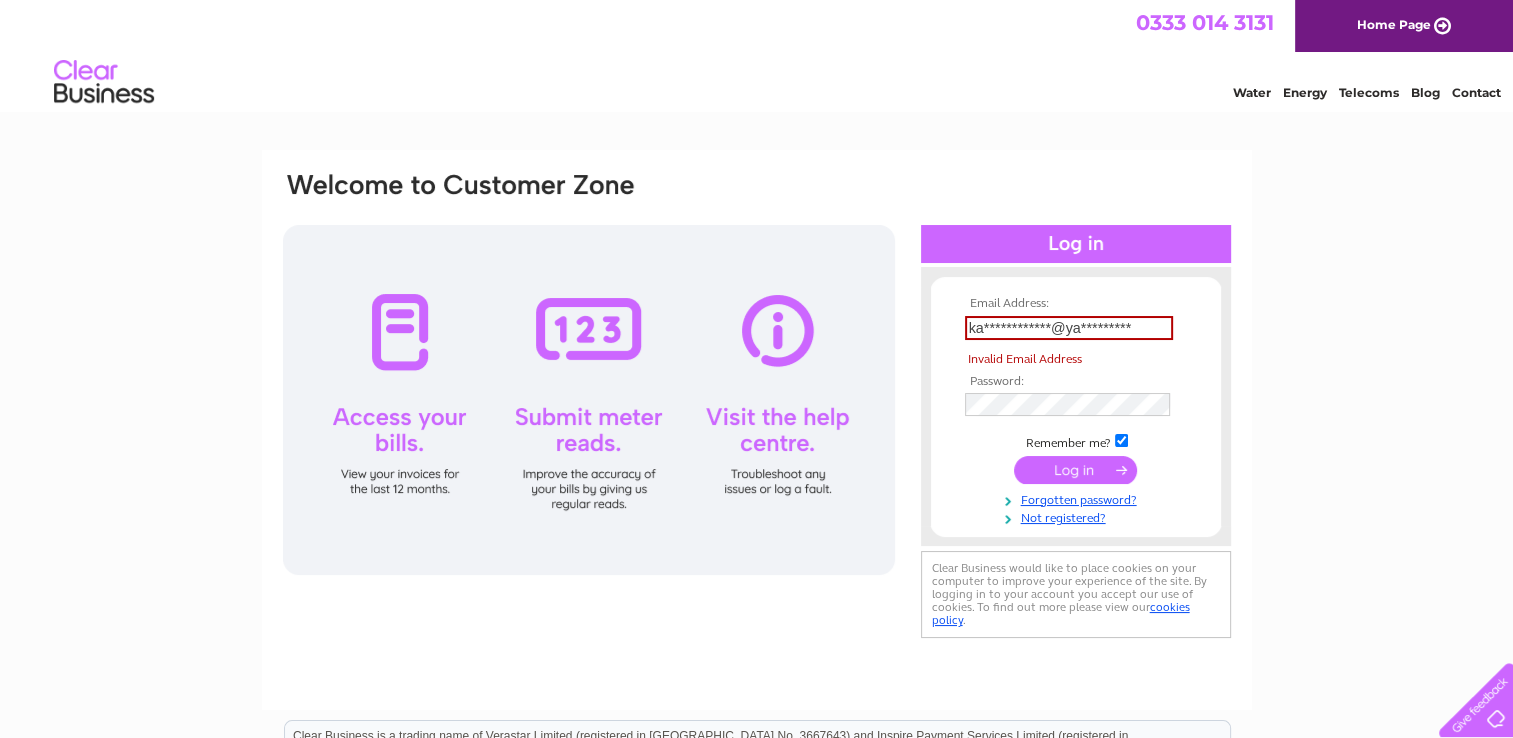 click on "**********" at bounding box center (1076, 411) 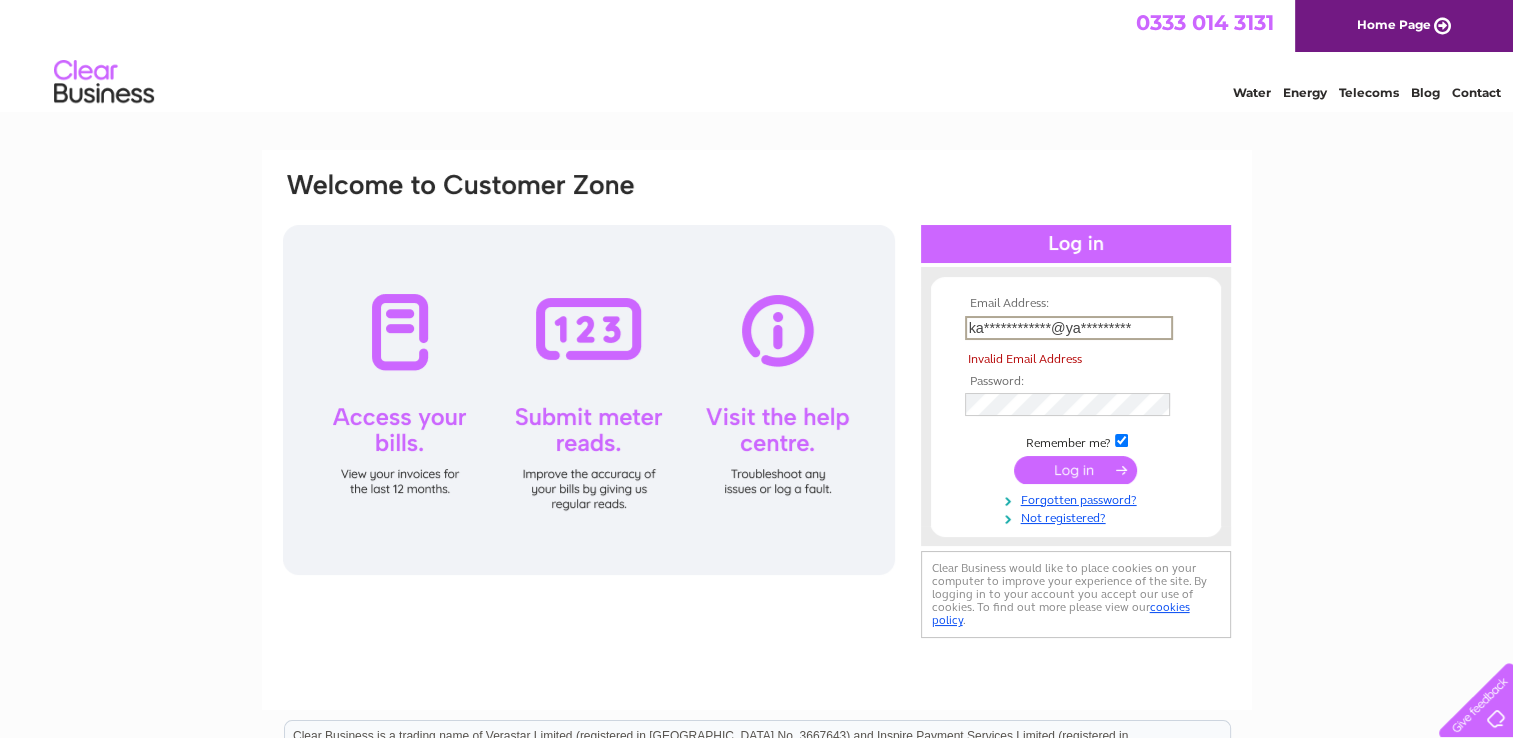 click on "**********" at bounding box center [1069, 328] 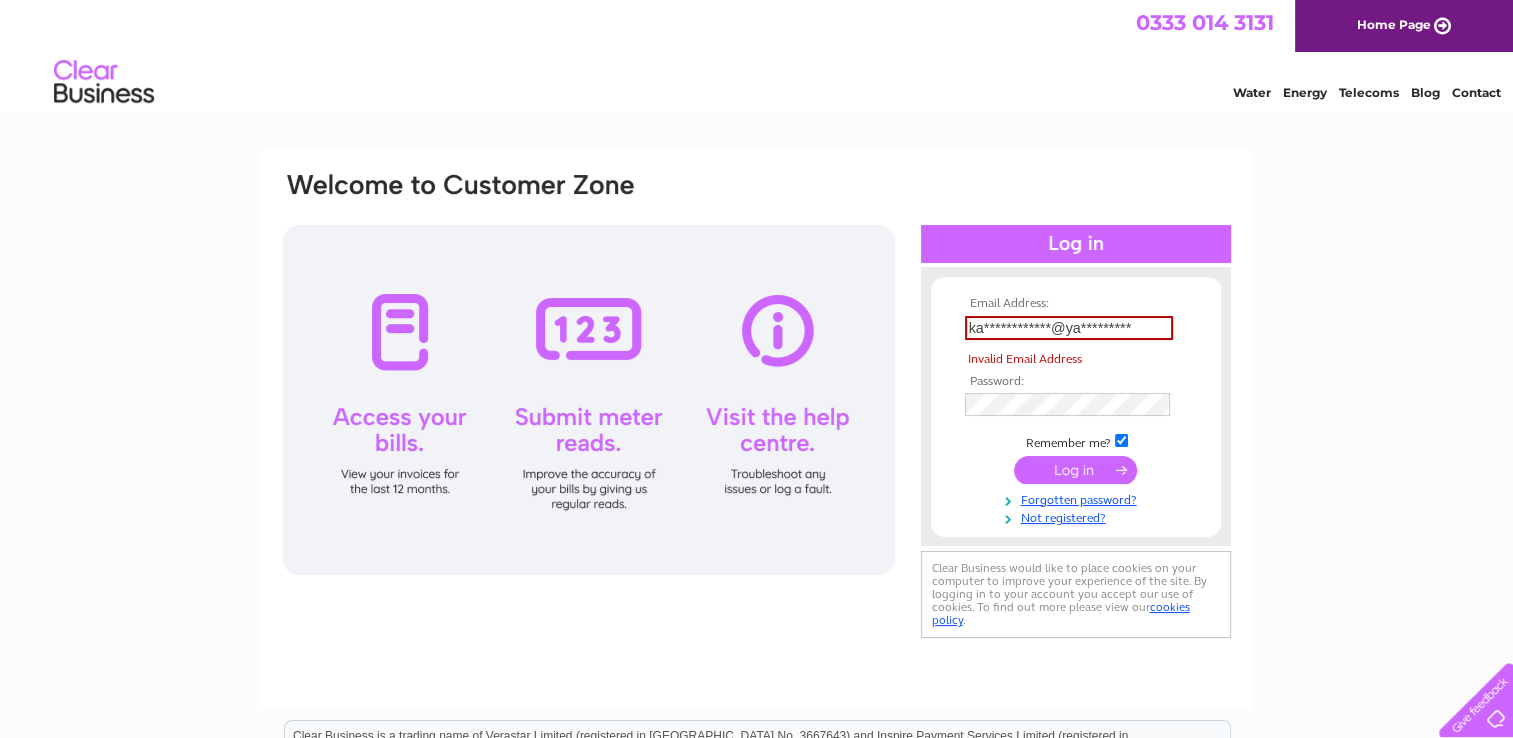 click at bounding box center [1075, 470] 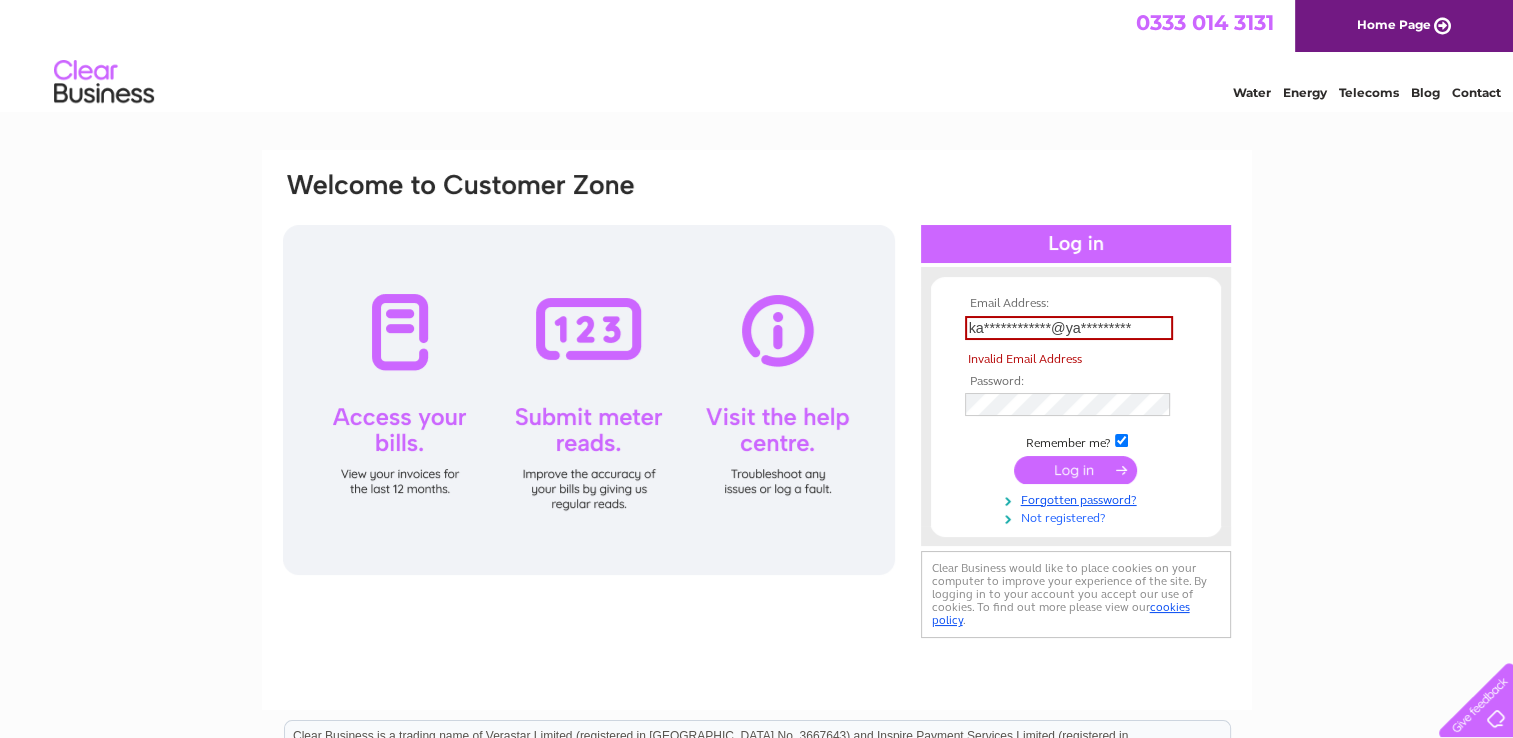 click on "Not registered?" at bounding box center (1078, 516) 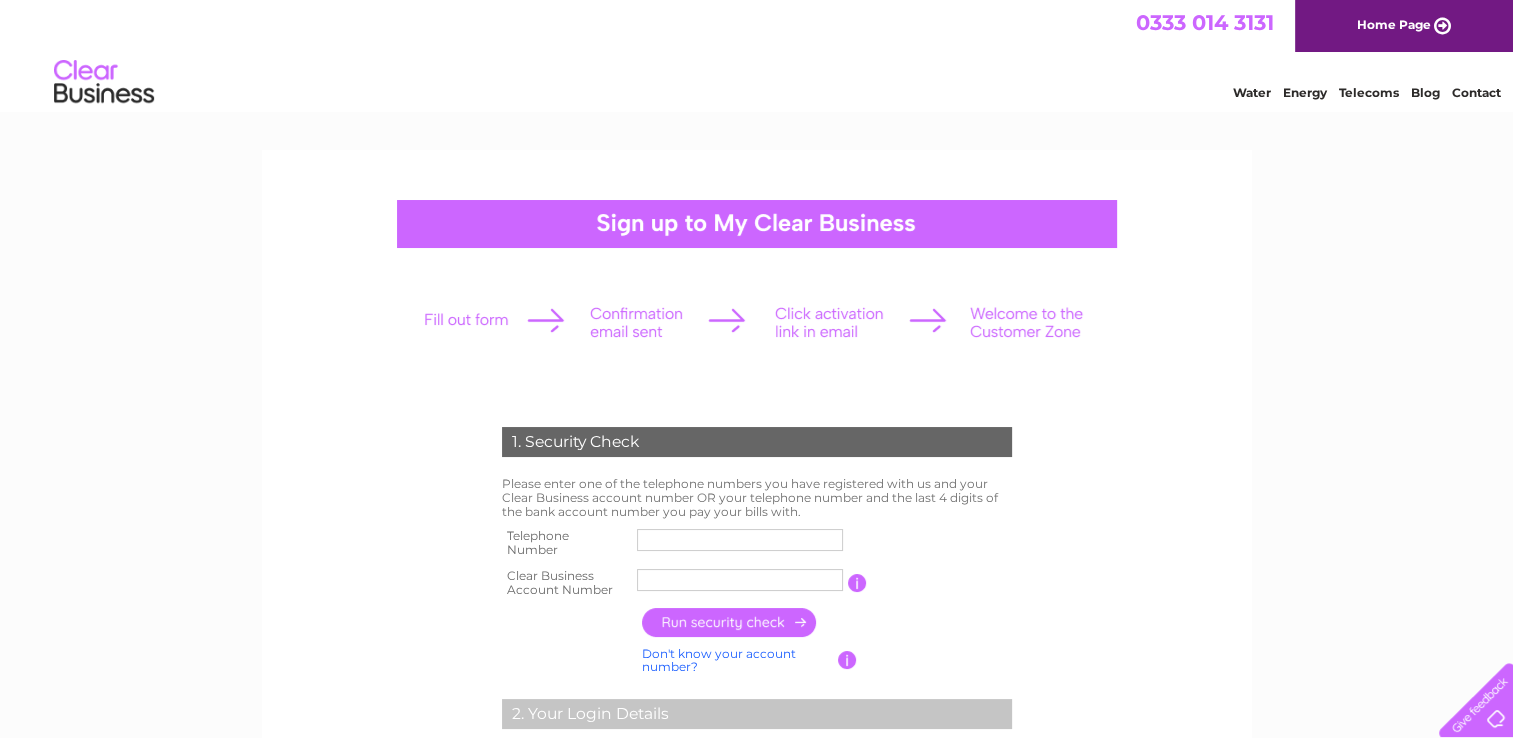 scroll, scrollTop: 0, scrollLeft: 0, axis: both 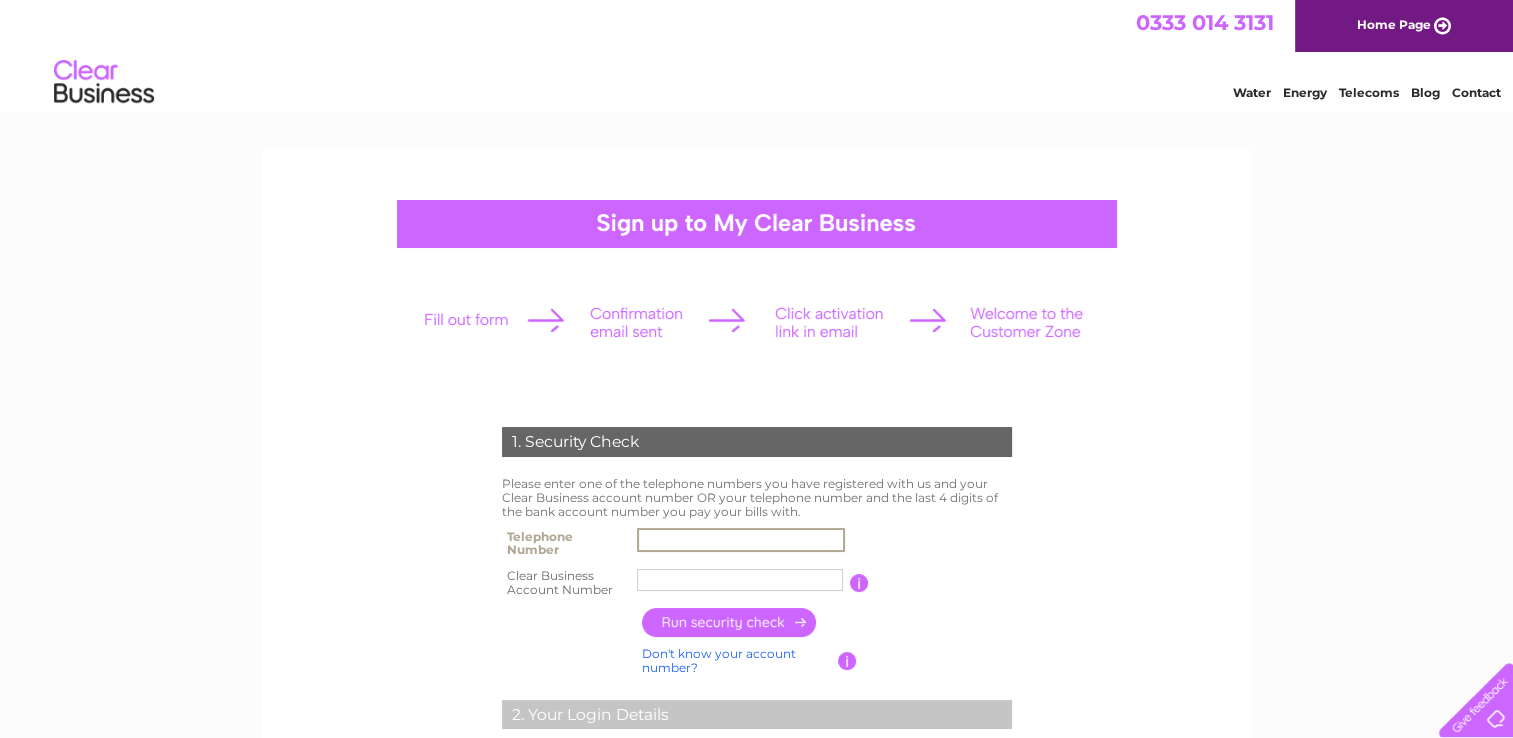click at bounding box center (741, 540) 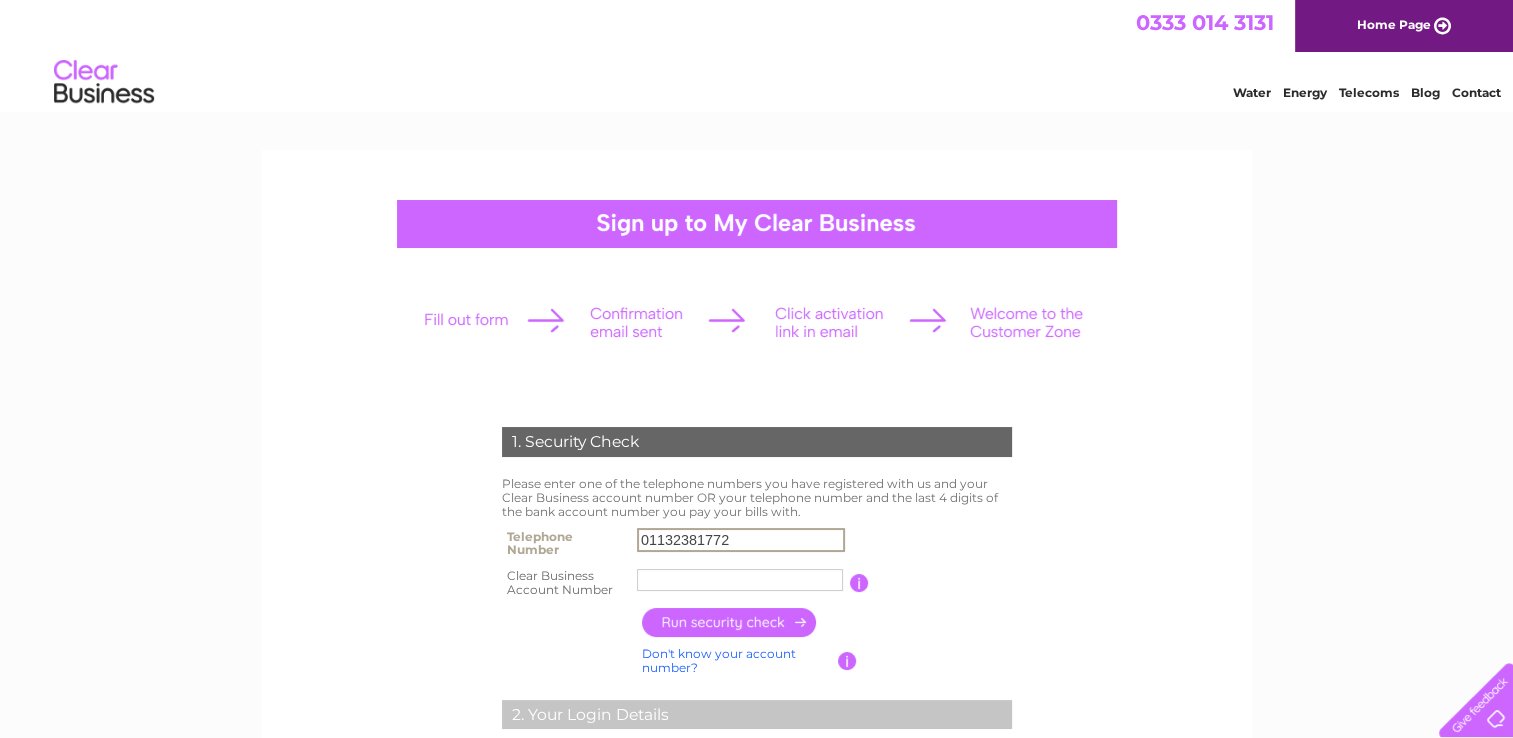 type on "[PERSON_NAME]" 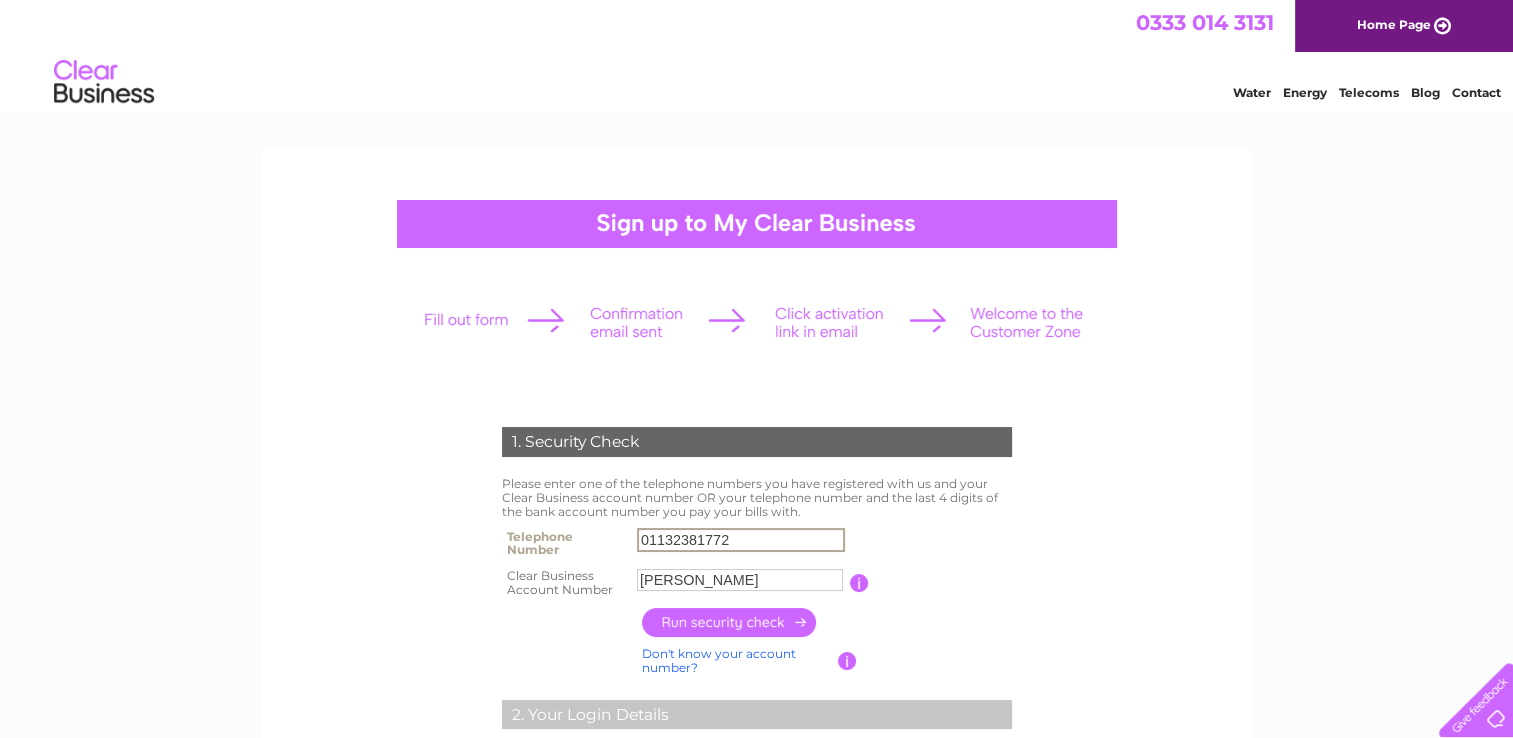 type on "07725750772" 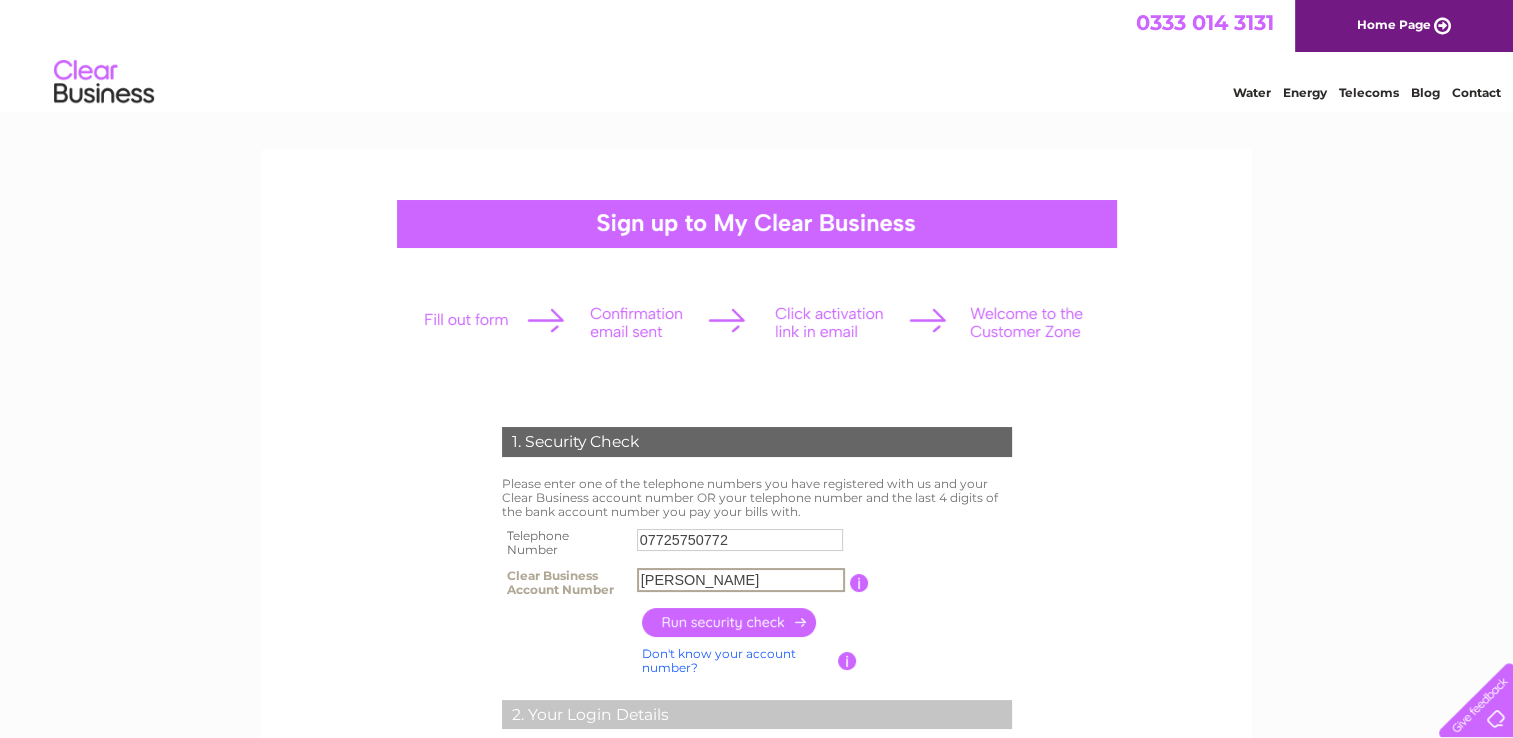 click on "j p fabri" at bounding box center (741, 580) 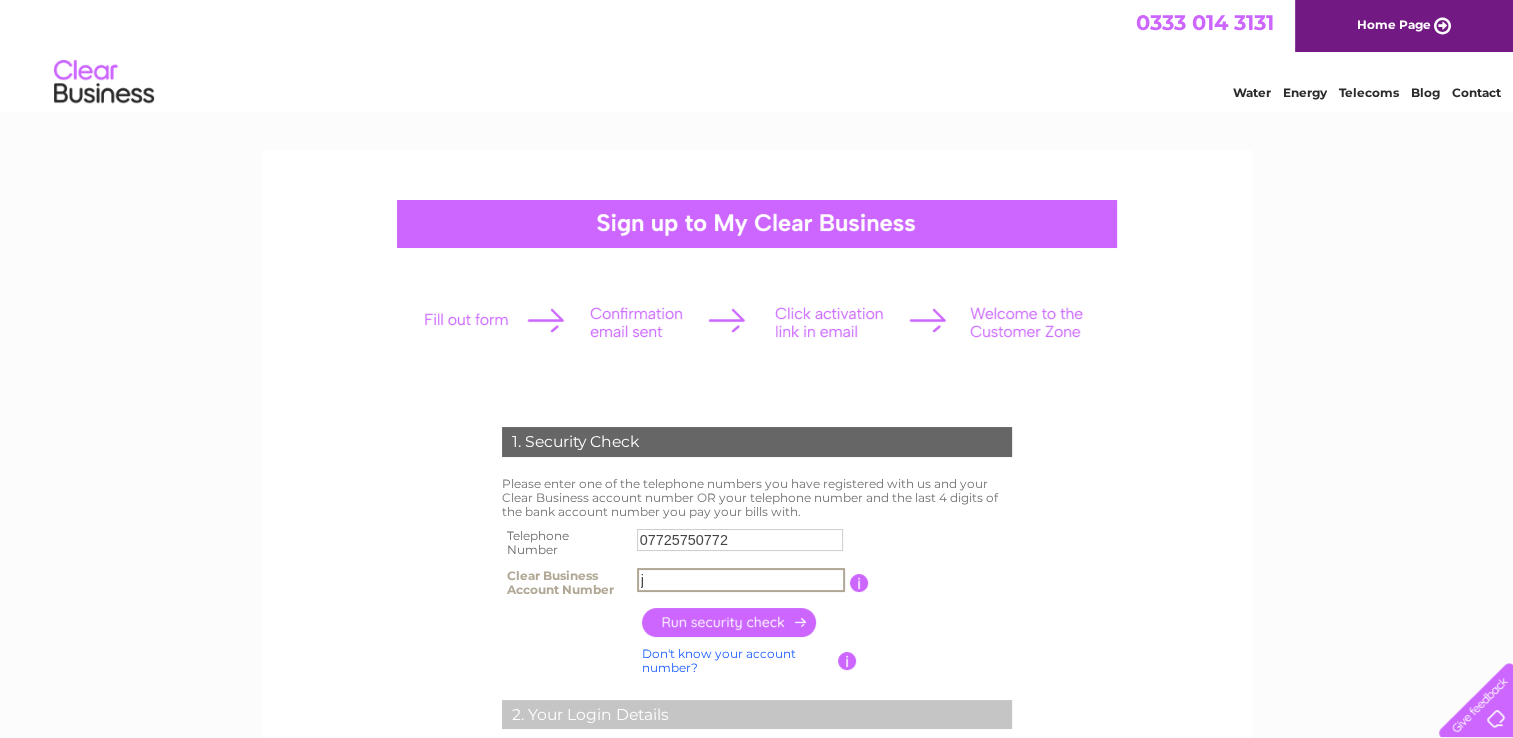 type on "j" 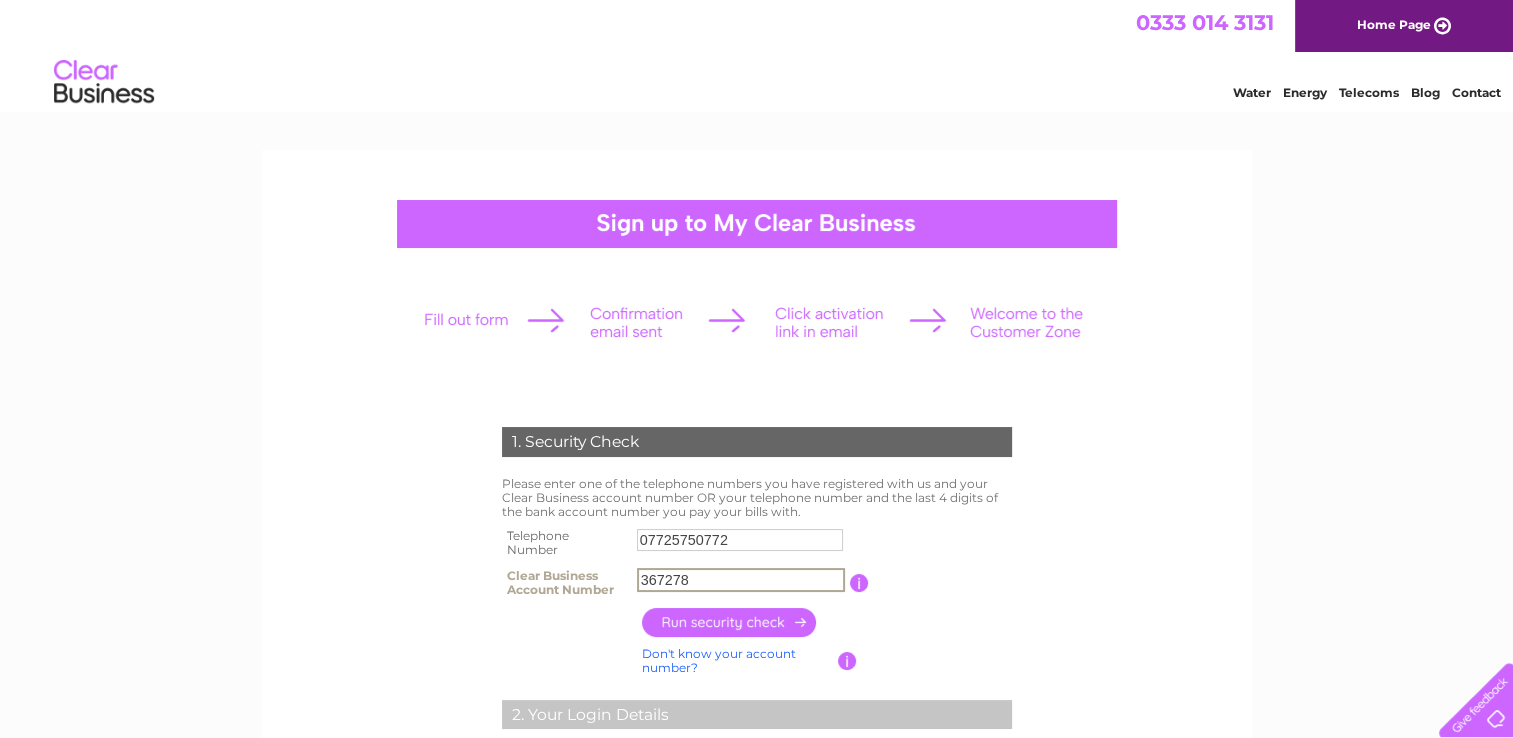 type on "367278" 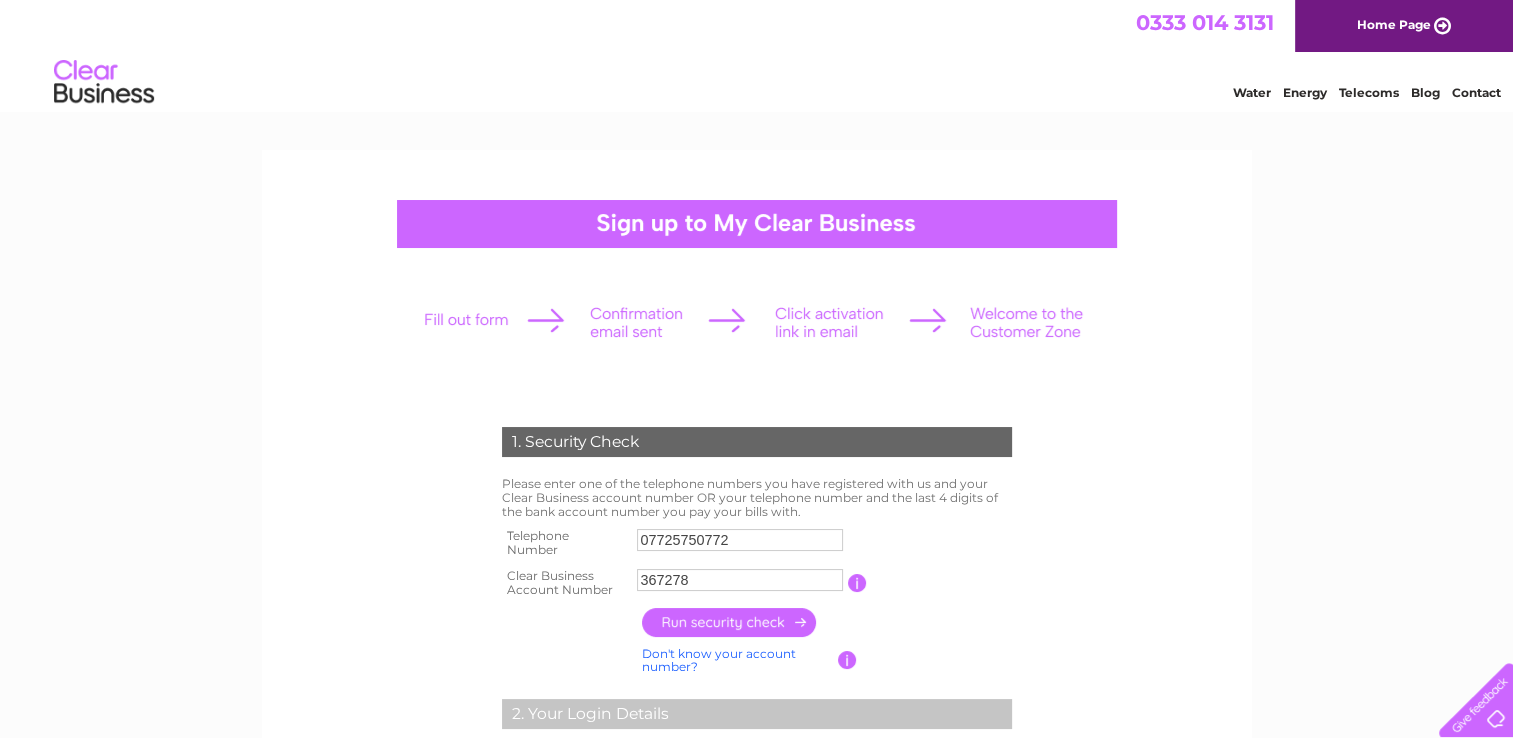 click on "1. Security Check
Please enter one of the telephone numbers you have registered with us and your Clear Business account number OR your telephone number and the last 4 digits of the bank account number you pay your bills with.
Telephone Number
07725750772
Clear Business Account Number
367278" at bounding box center [757, 761] 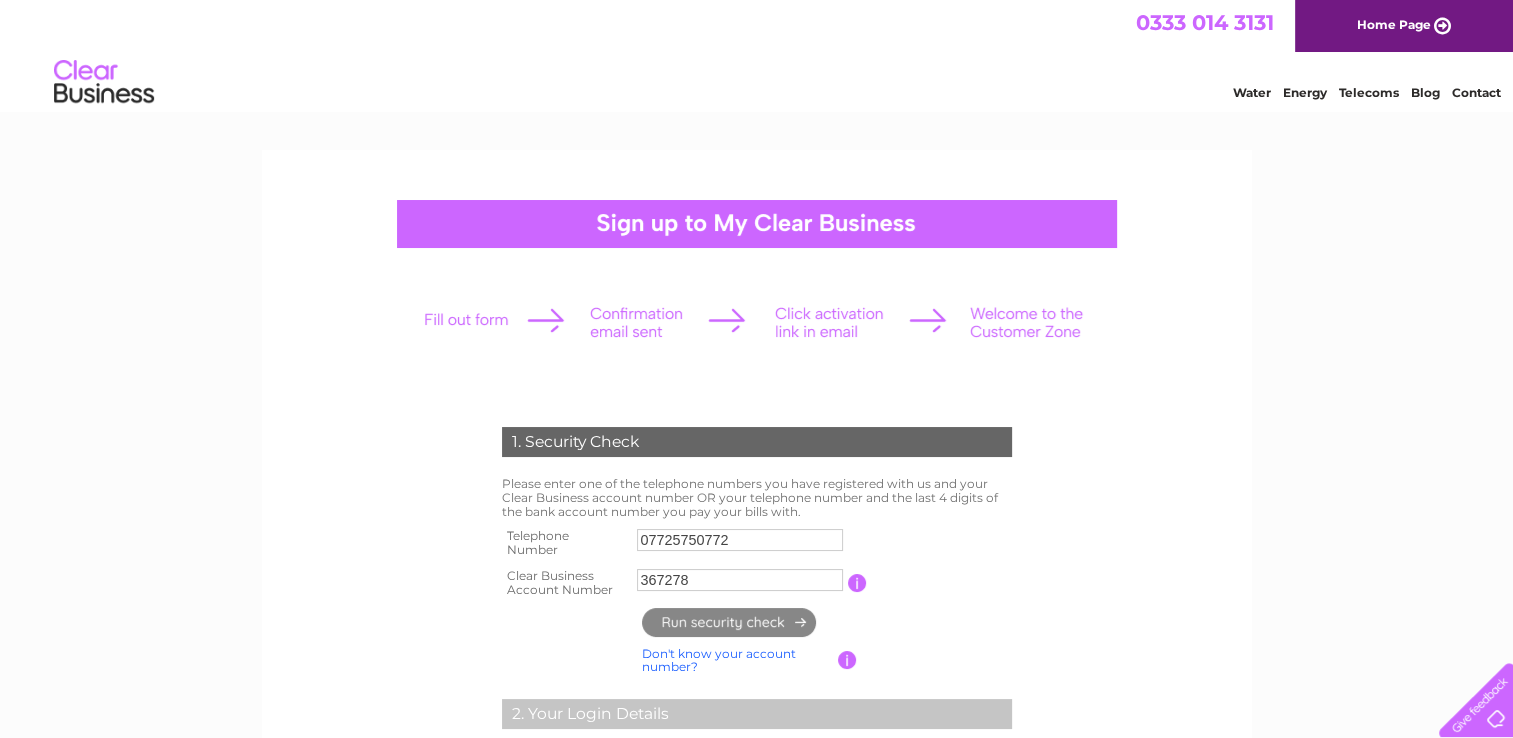 type on "**********" 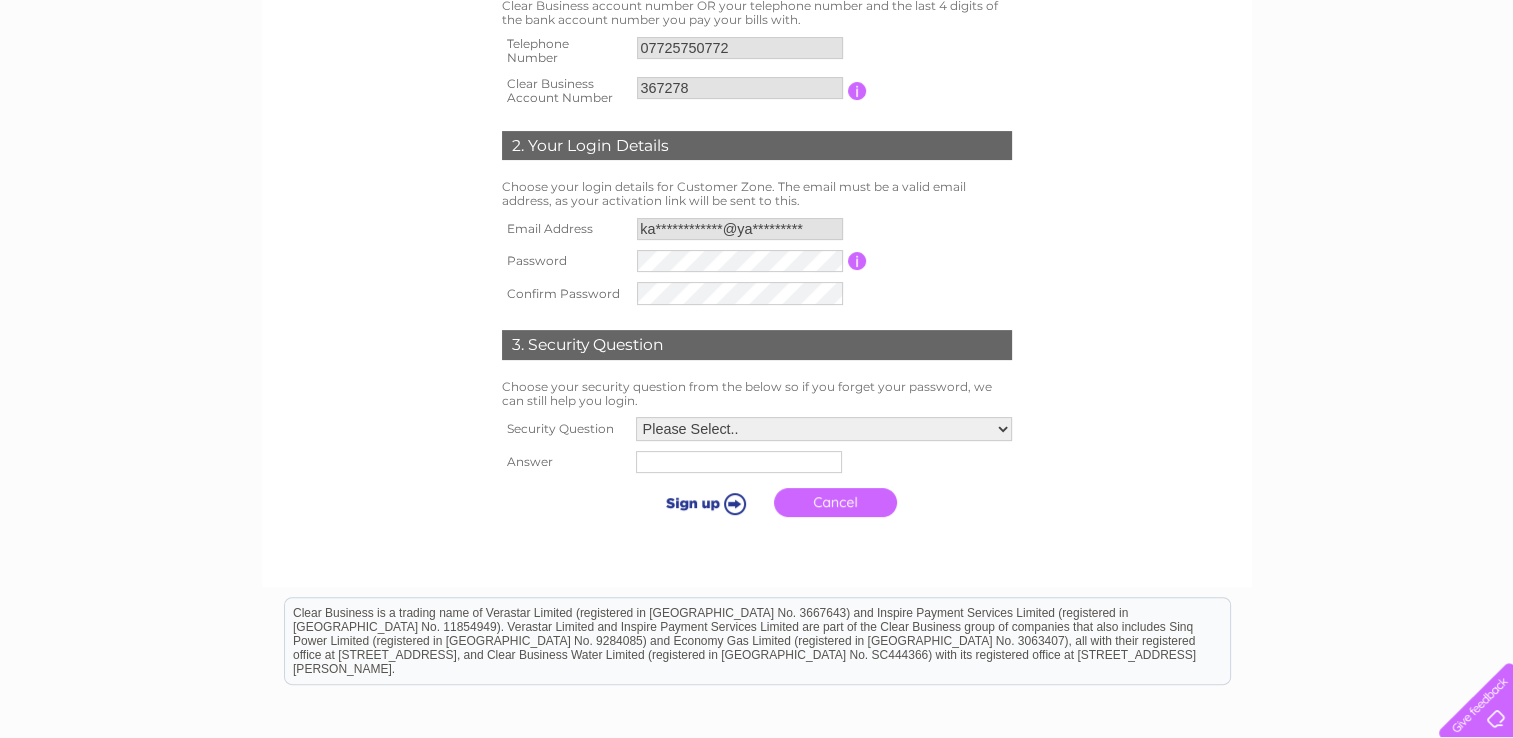 scroll, scrollTop: 488, scrollLeft: 0, axis: vertical 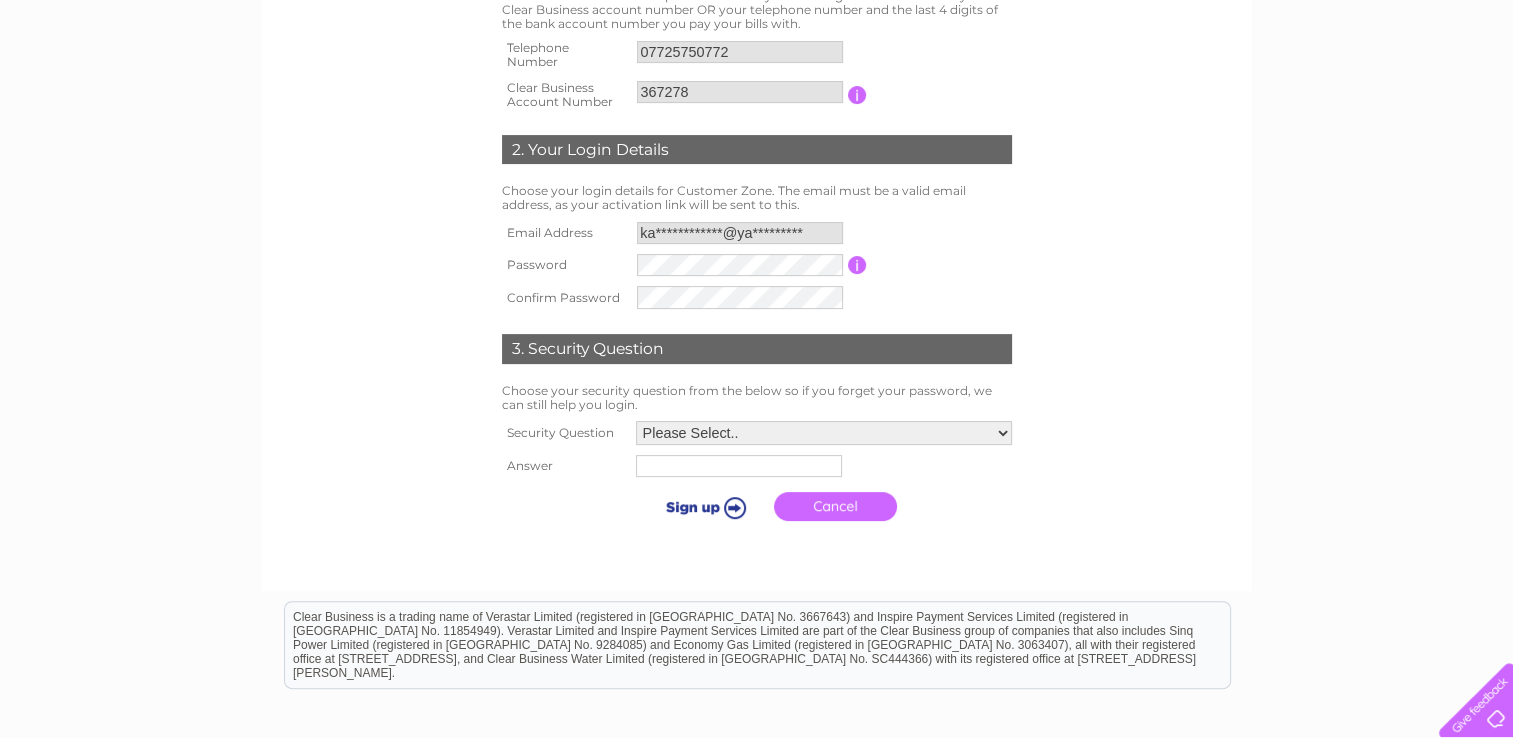click on "1. Security Check
Please enter one of the telephone numbers you have registered with us and your Clear Business account number OR your telephone number and the last 4 digits of the bank account number you pay your bills with.
Telephone Number
07725750772
Clear Business Account Number
367278" at bounding box center (757, 235) 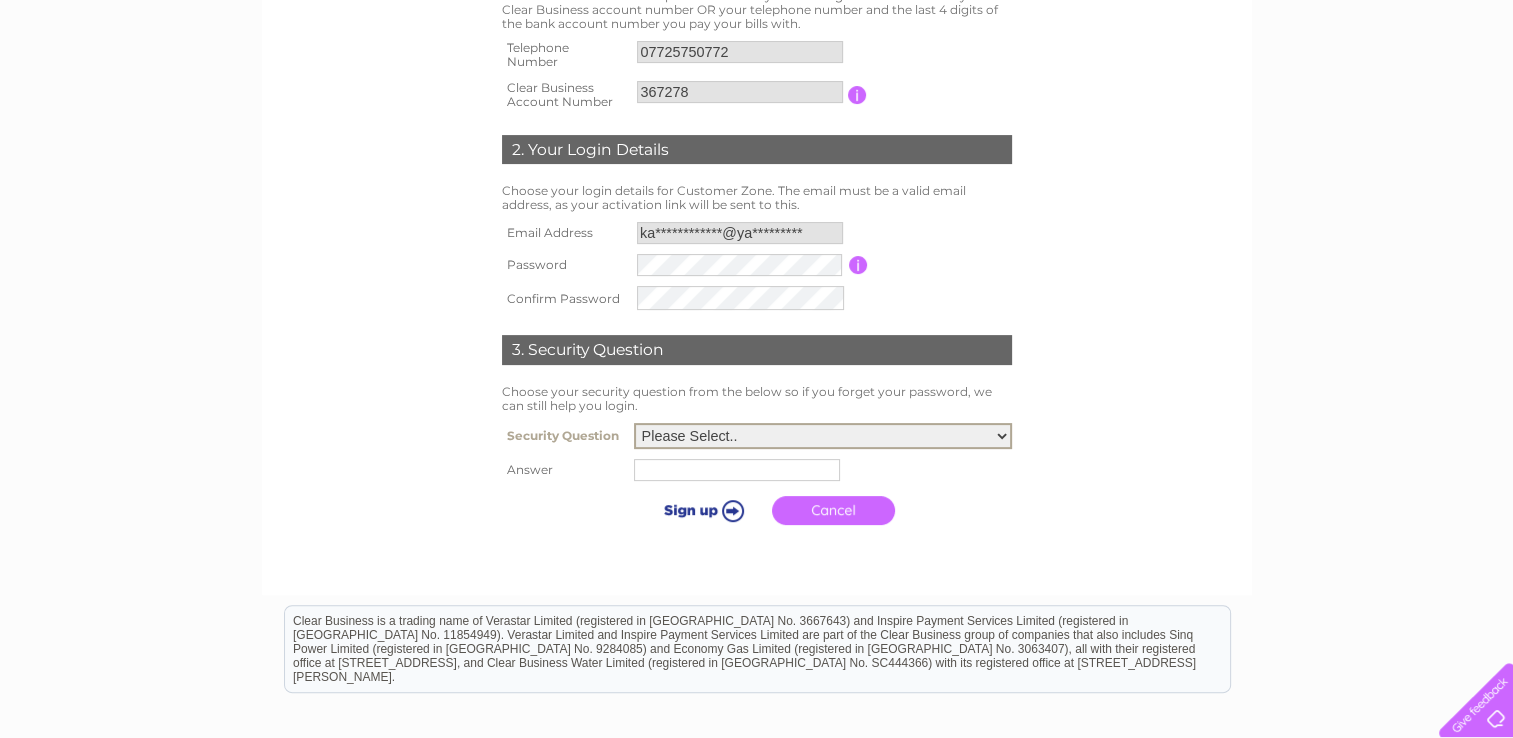 click on "Please Select..
In what town or city was your first job?
In what town or city did you meet your spouse/partner?
In what town or city did your mother and father meet?
What street did you live on as a child?
What was the name of your first pet?
Who was your childhood hero?" at bounding box center (823, 436) 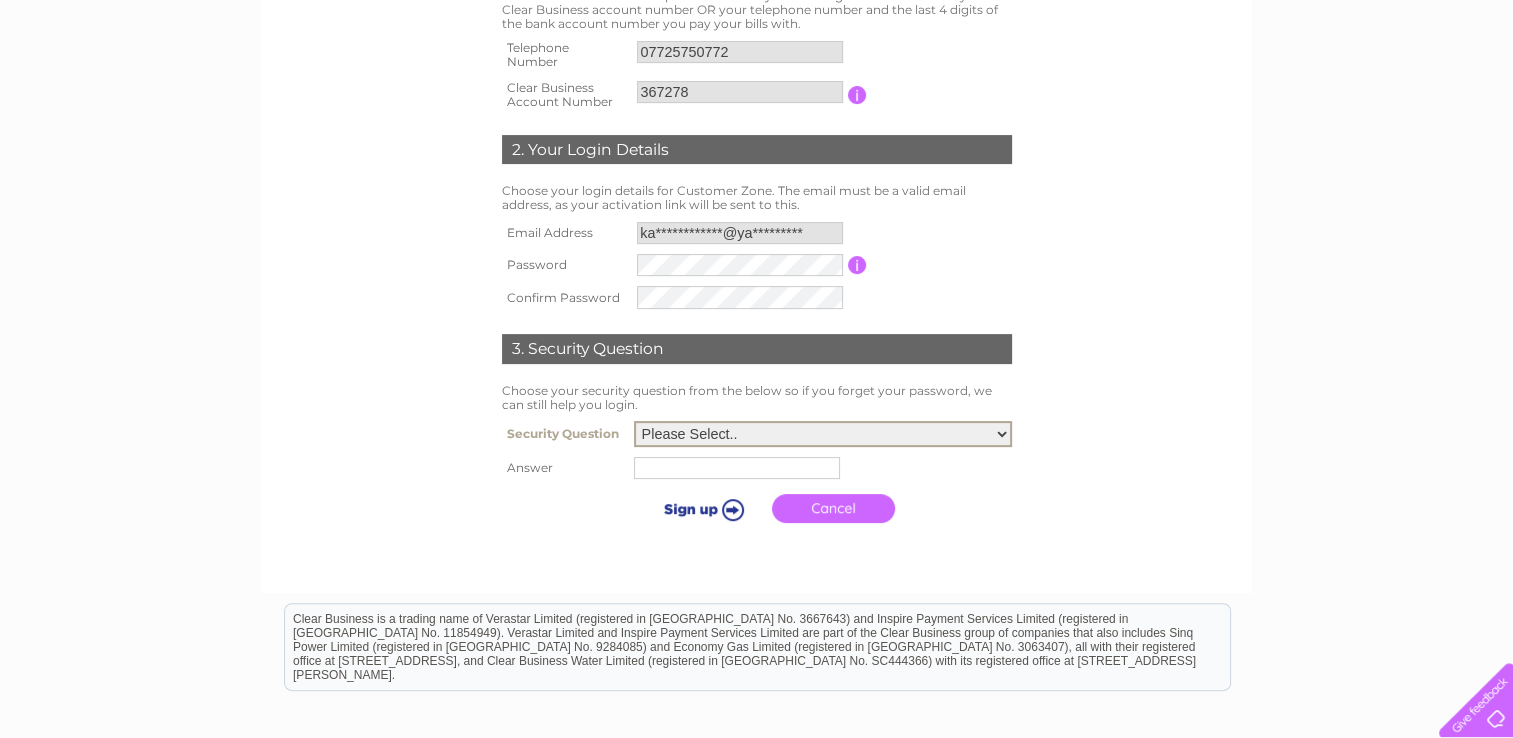 select on "4" 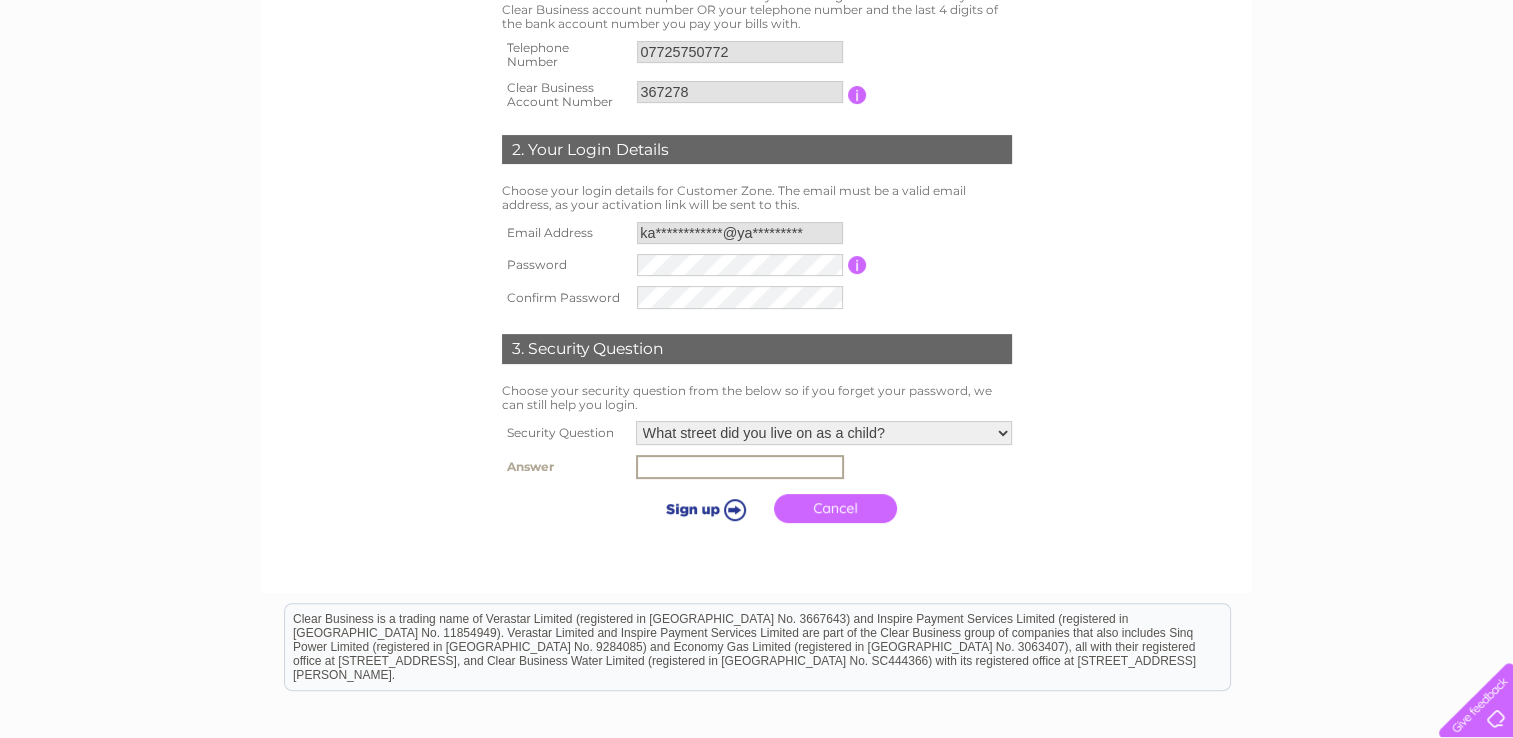click at bounding box center [740, 467] 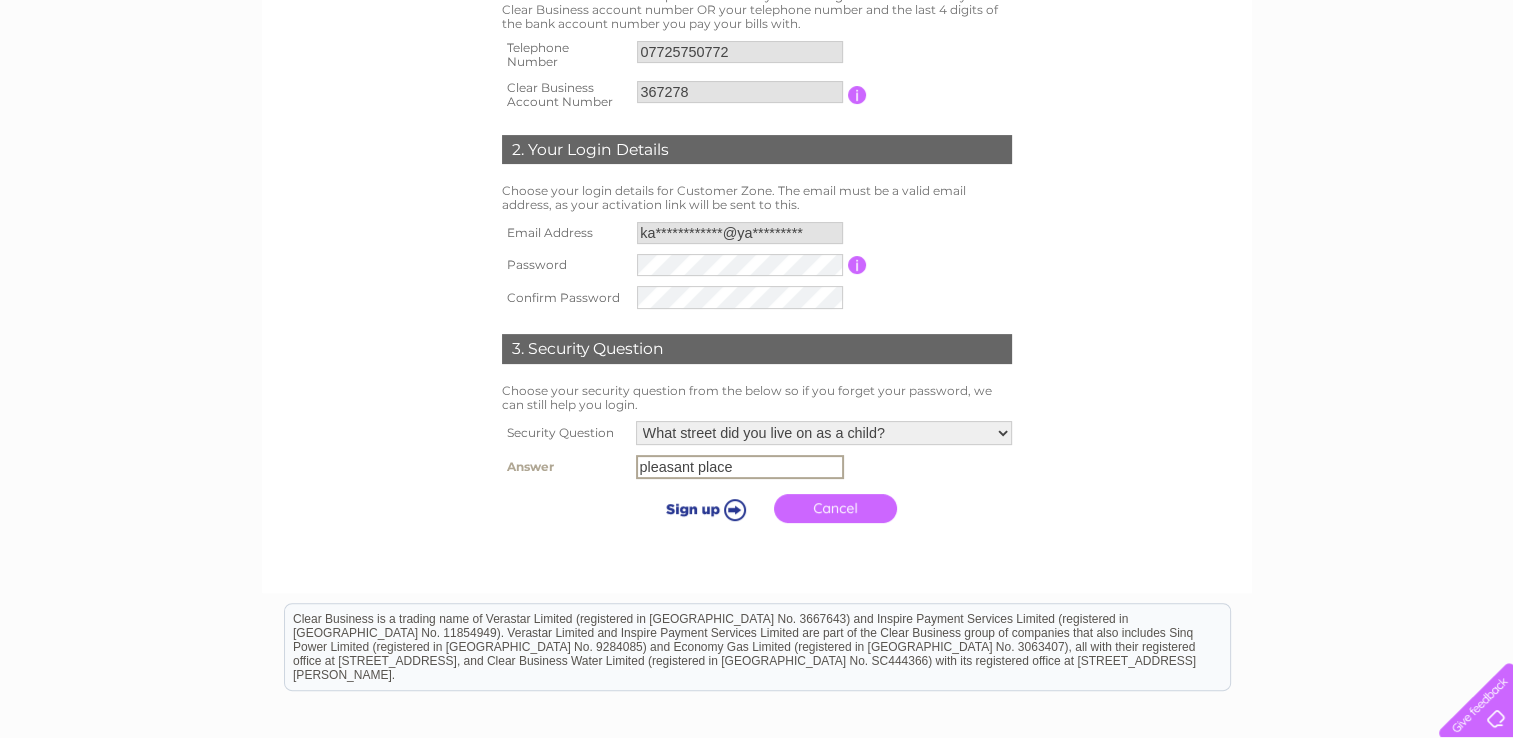 click at bounding box center [702, 509] 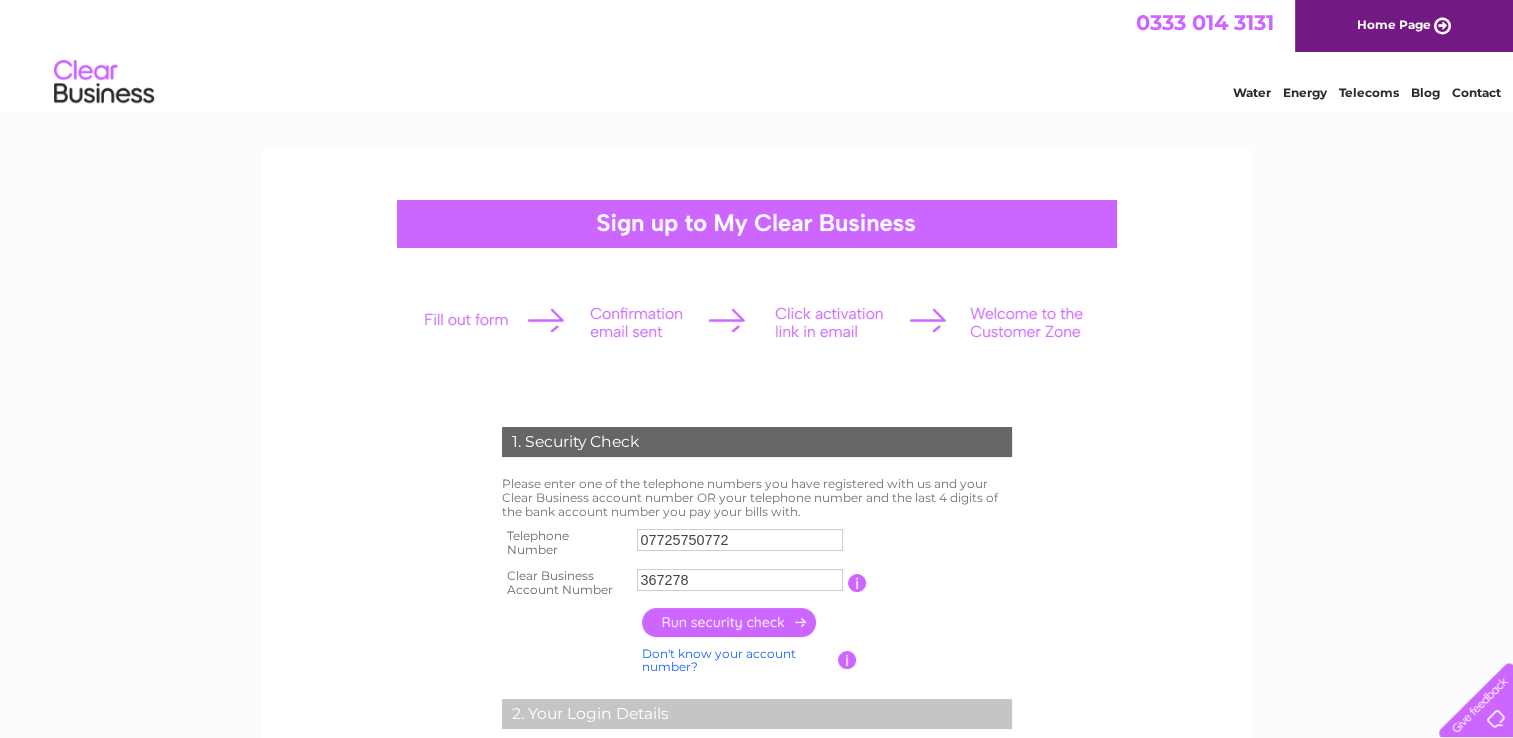 scroll, scrollTop: 0, scrollLeft: 0, axis: both 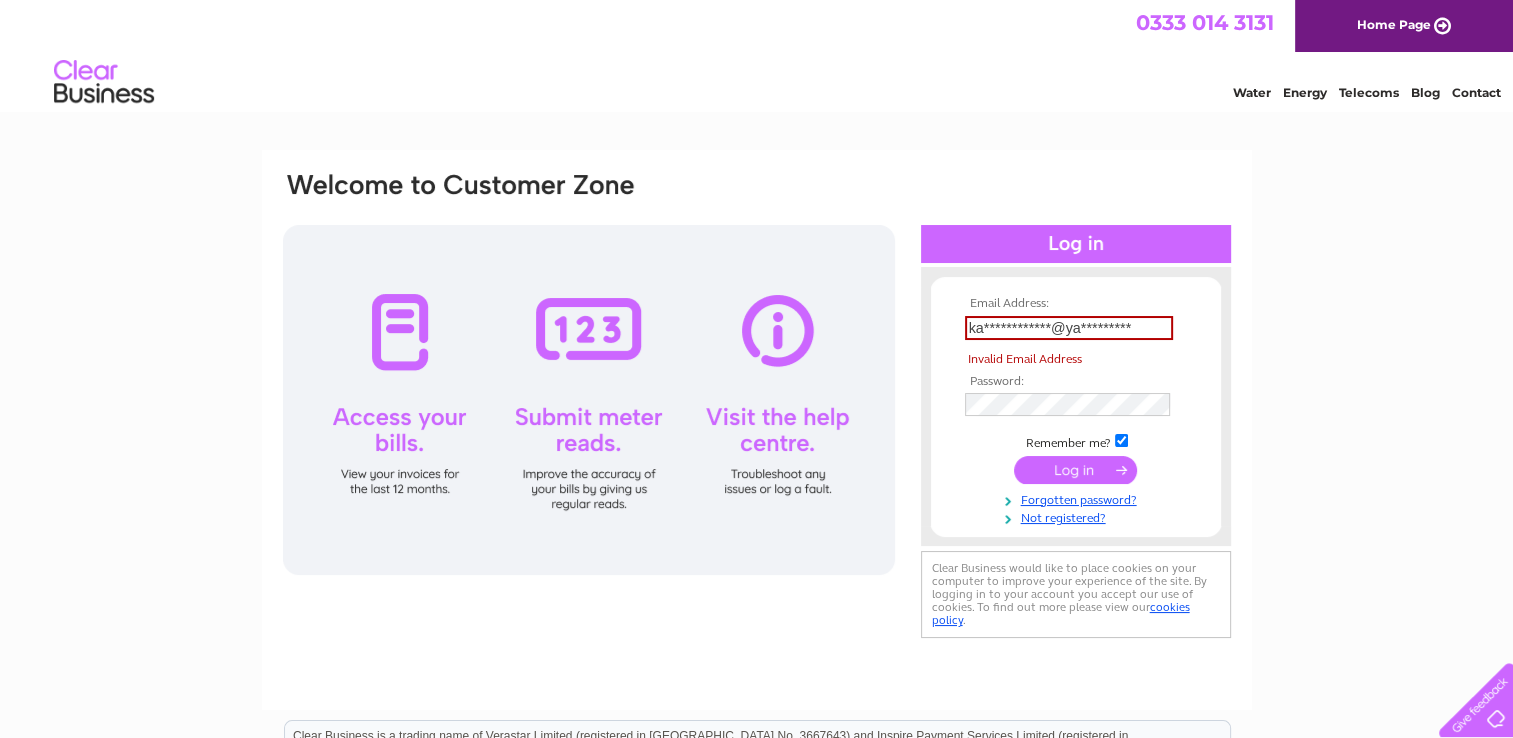 click on "**********" at bounding box center (1076, 411) 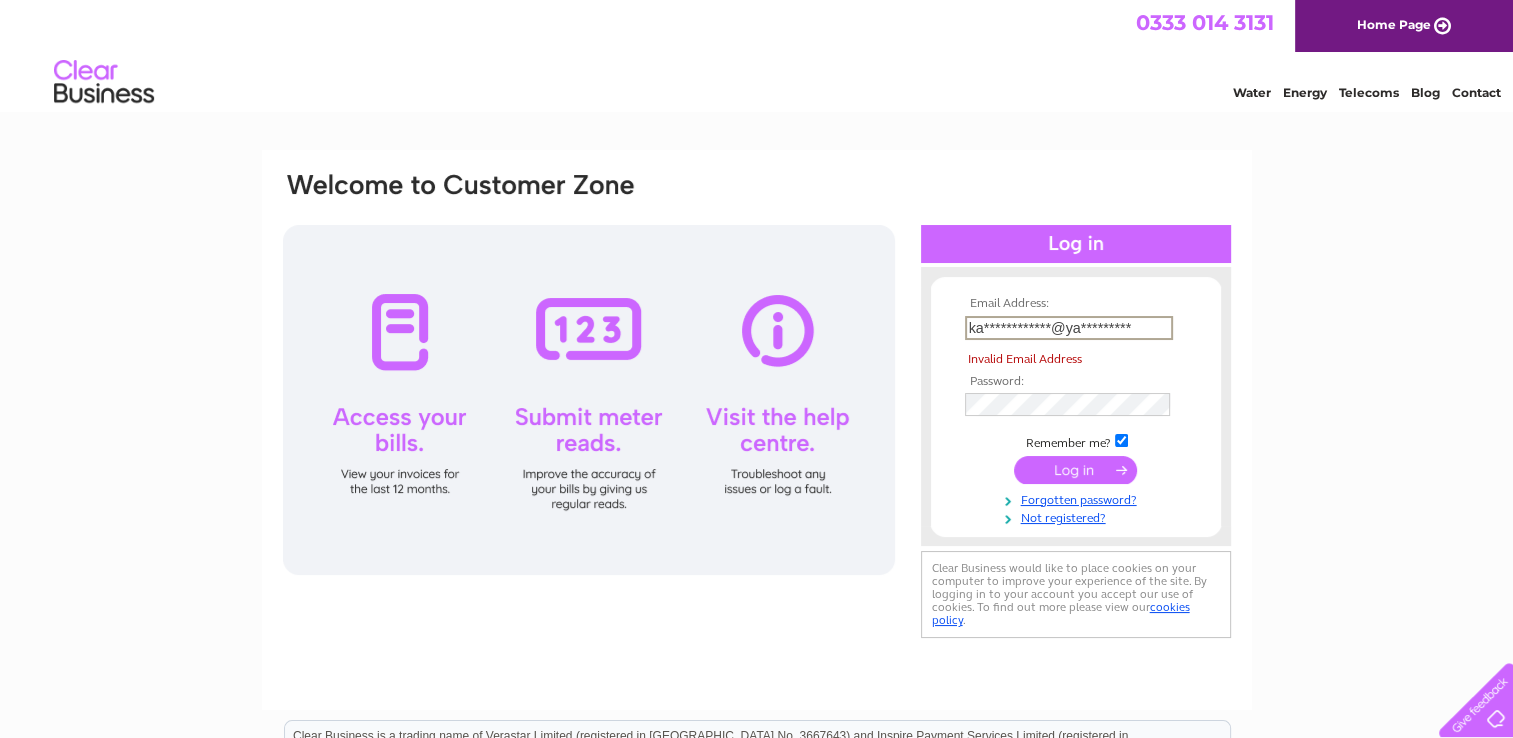 click on "**********" at bounding box center (1069, 328) 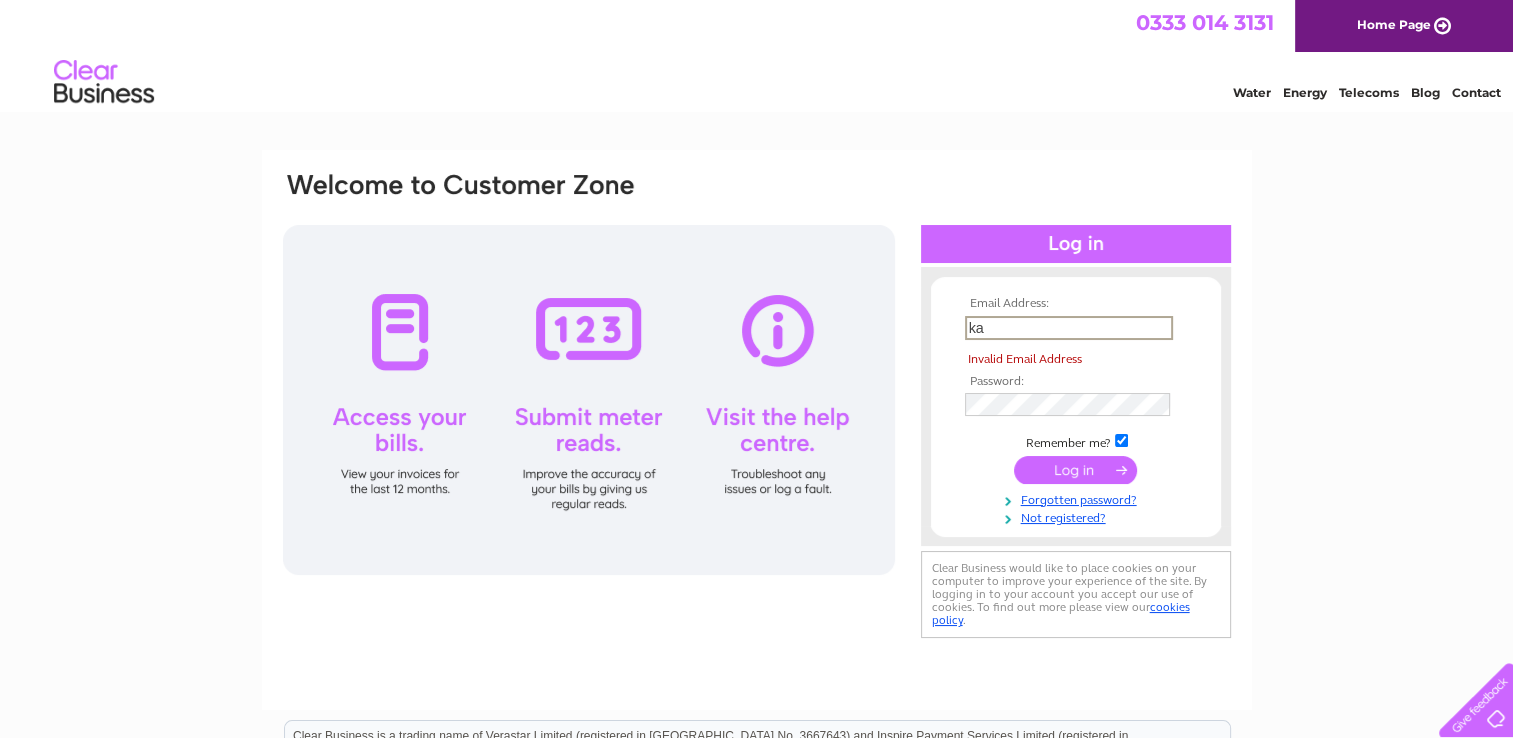 type on "k" 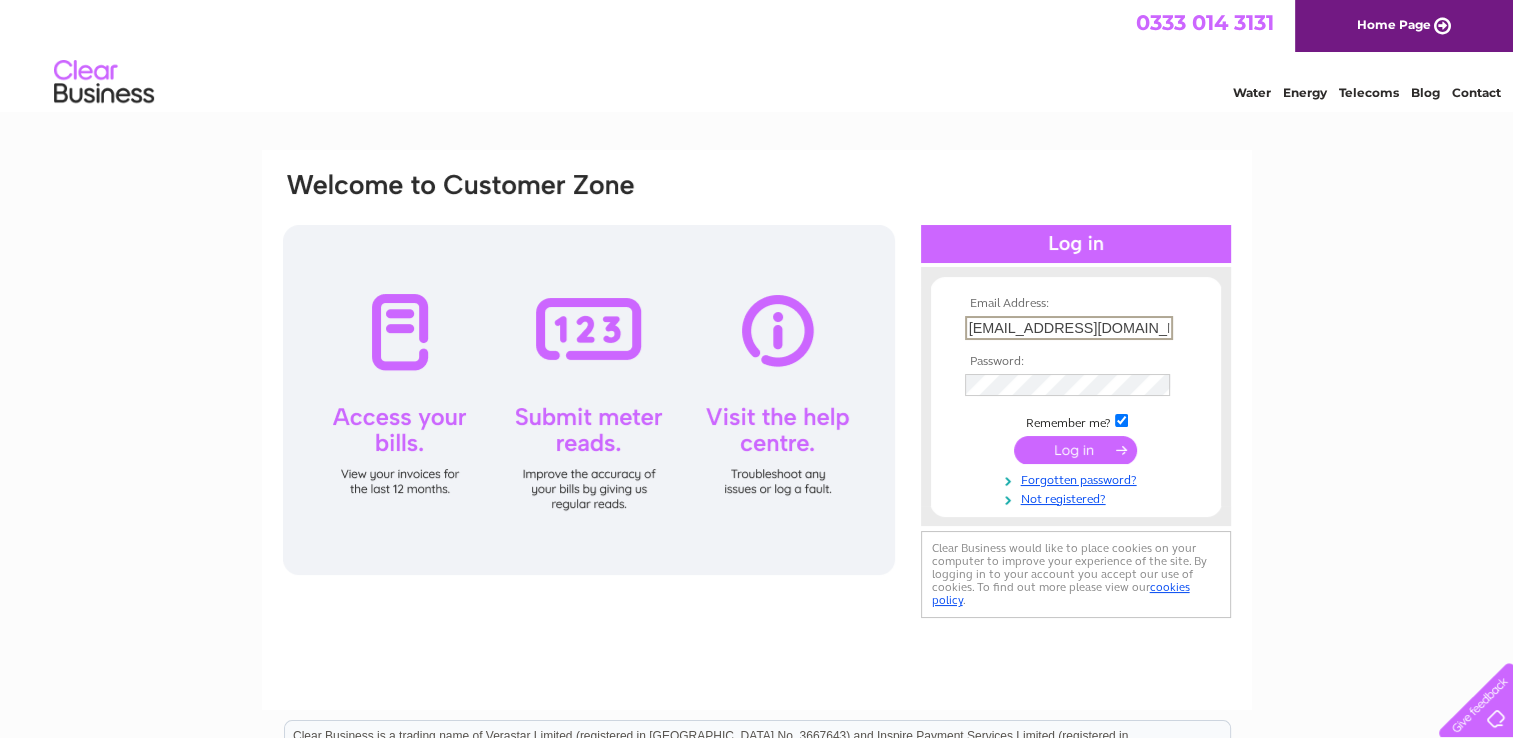 type on "karenmidgley55@yahoo.co.uk" 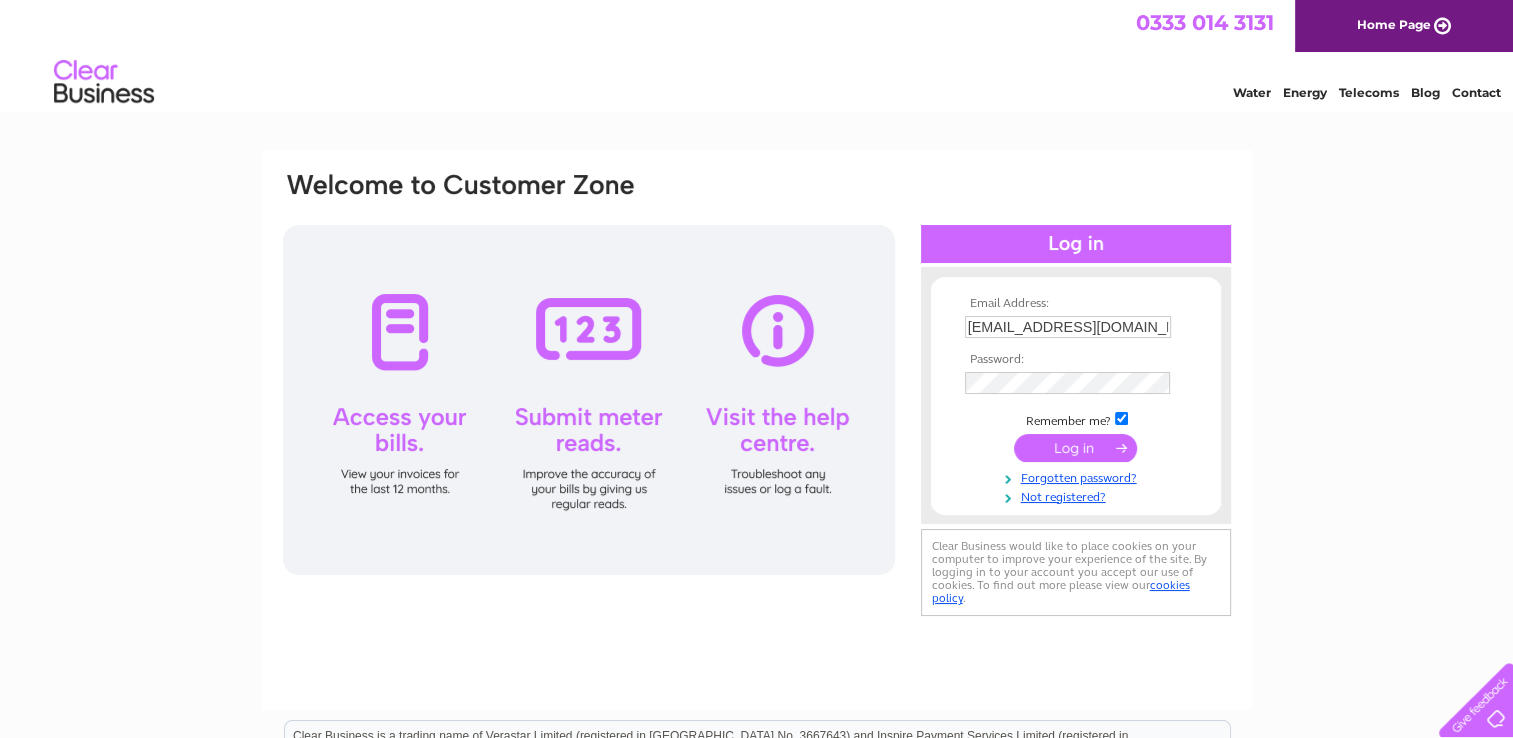 click on "Email Address:
karenmidgley55@yahoo.co.uk
Password:" at bounding box center [756, 601] 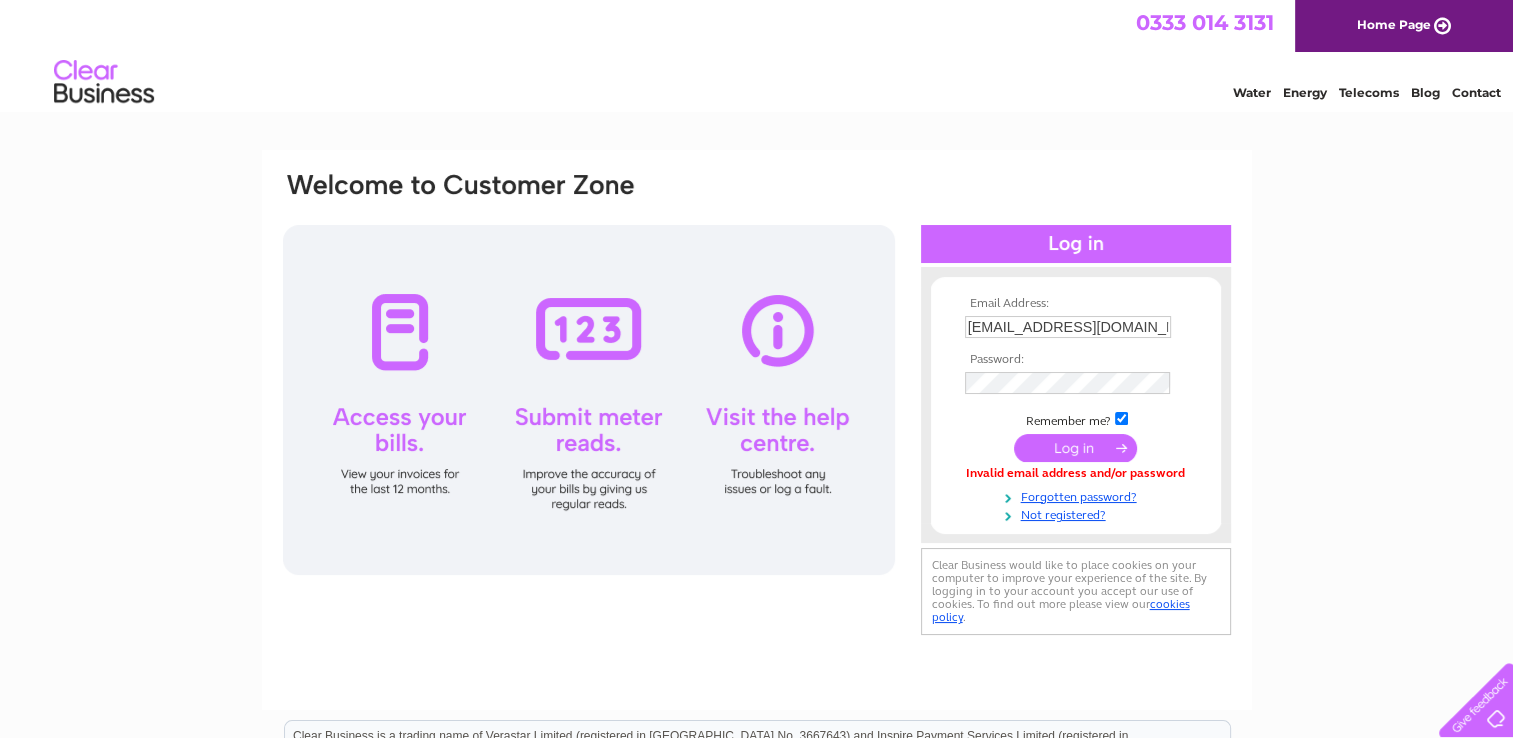 scroll, scrollTop: 0, scrollLeft: 0, axis: both 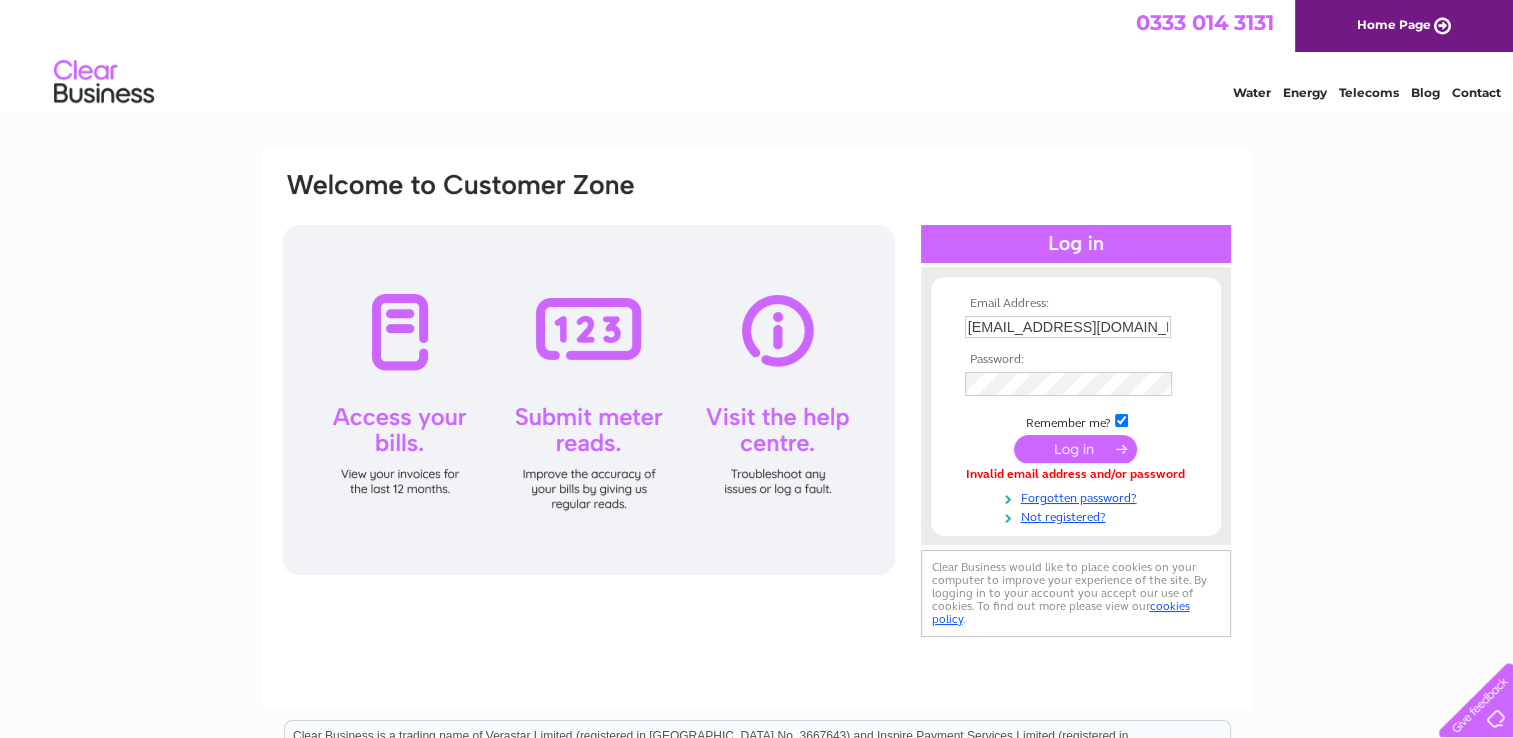 click at bounding box center [1075, 449] 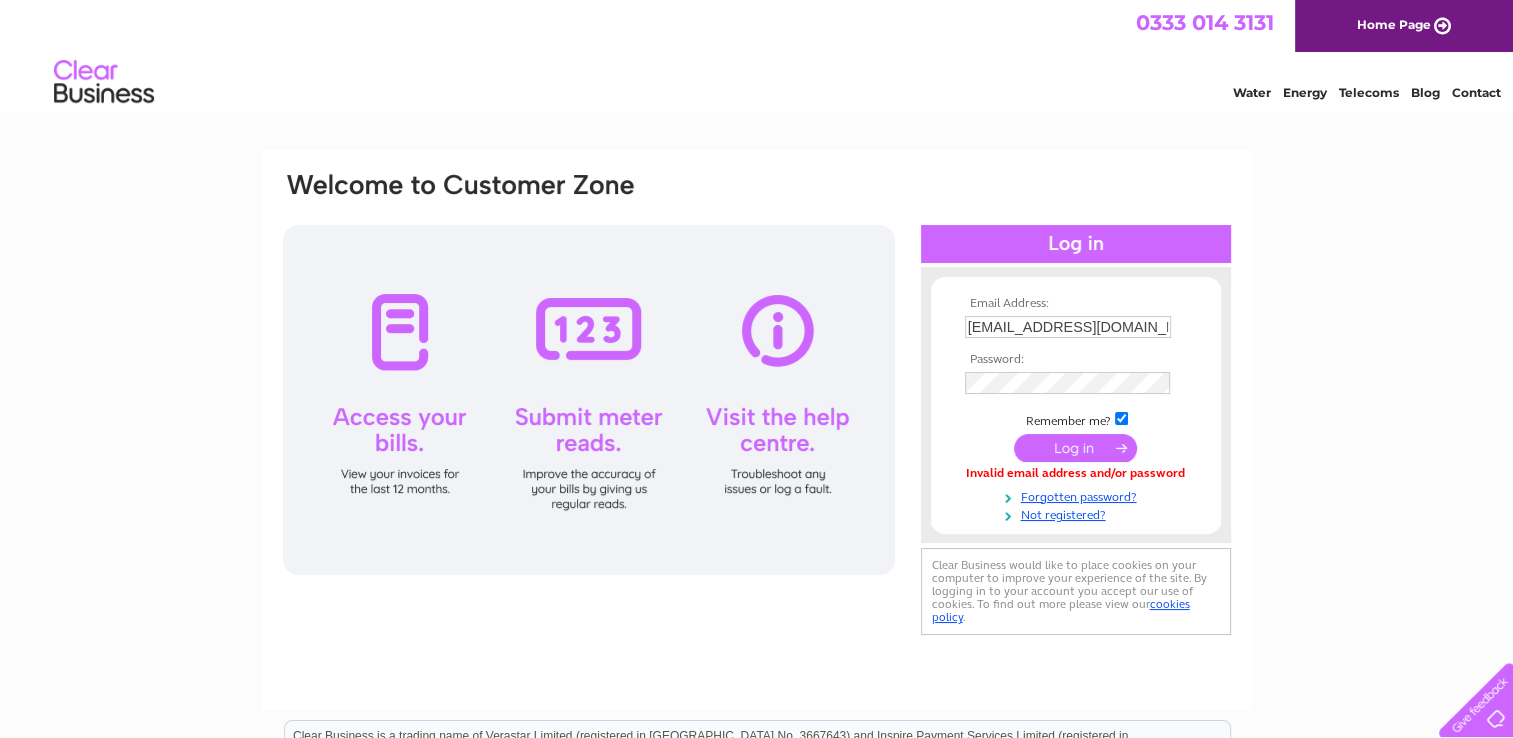 click at bounding box center [1075, 448] 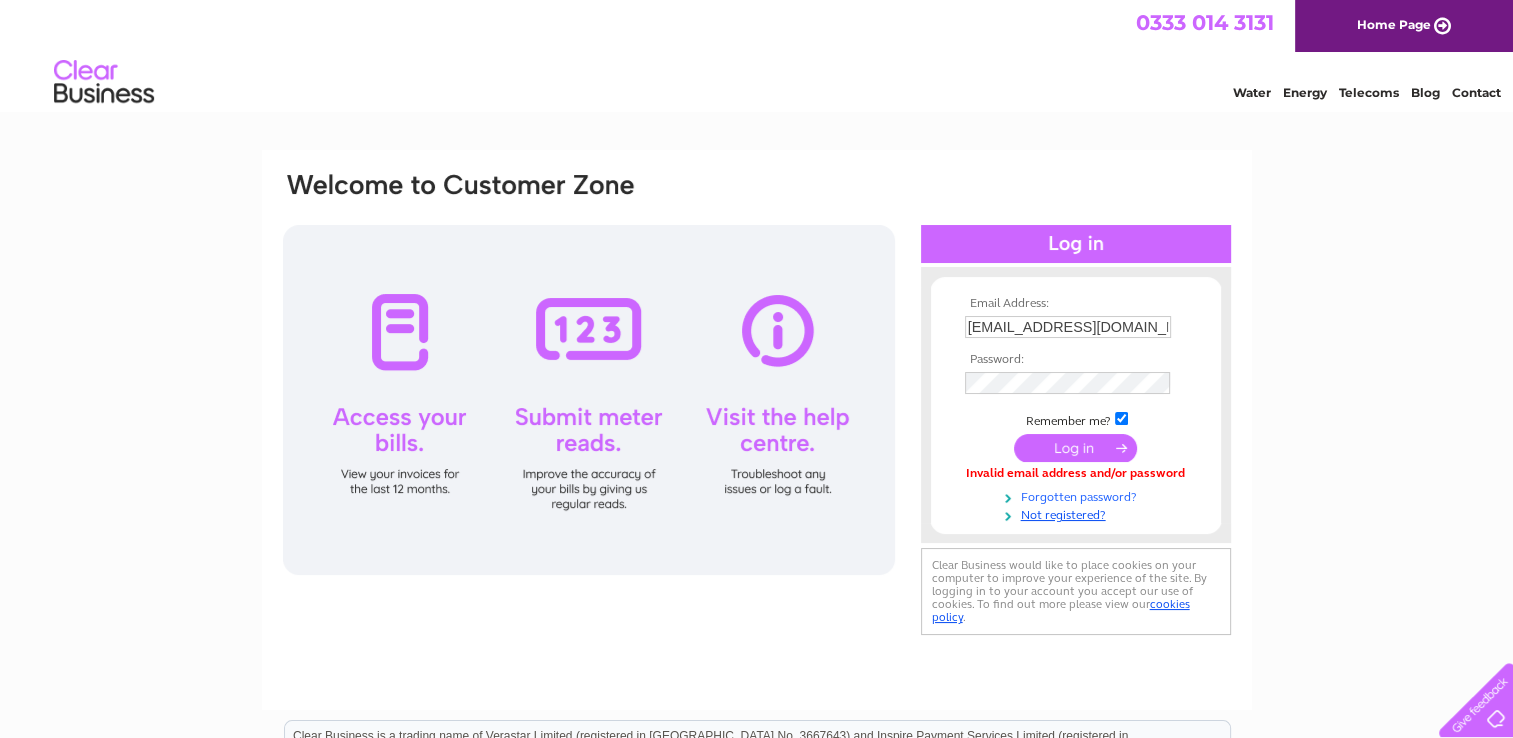 click on "Forgotten password?" at bounding box center [1078, 495] 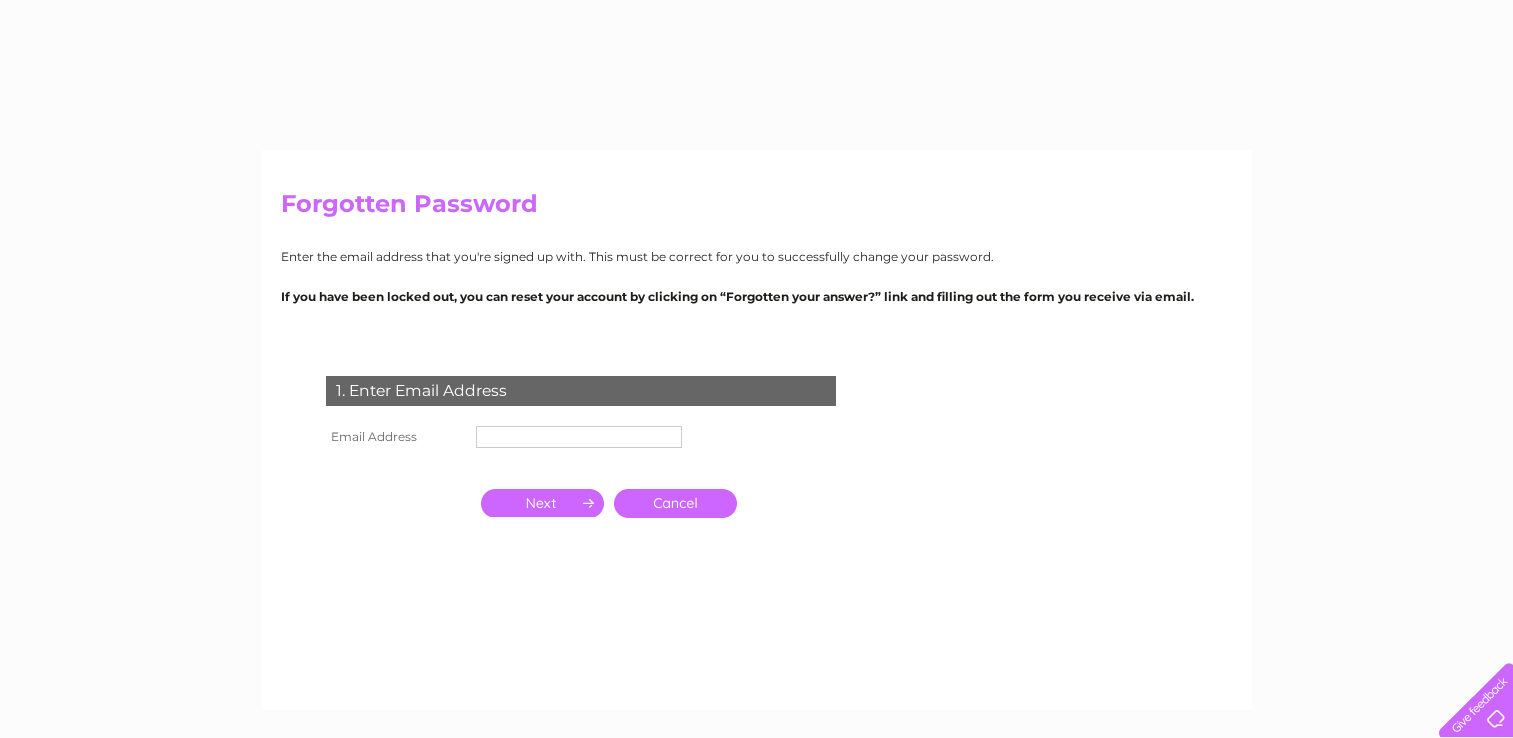 scroll, scrollTop: 0, scrollLeft: 0, axis: both 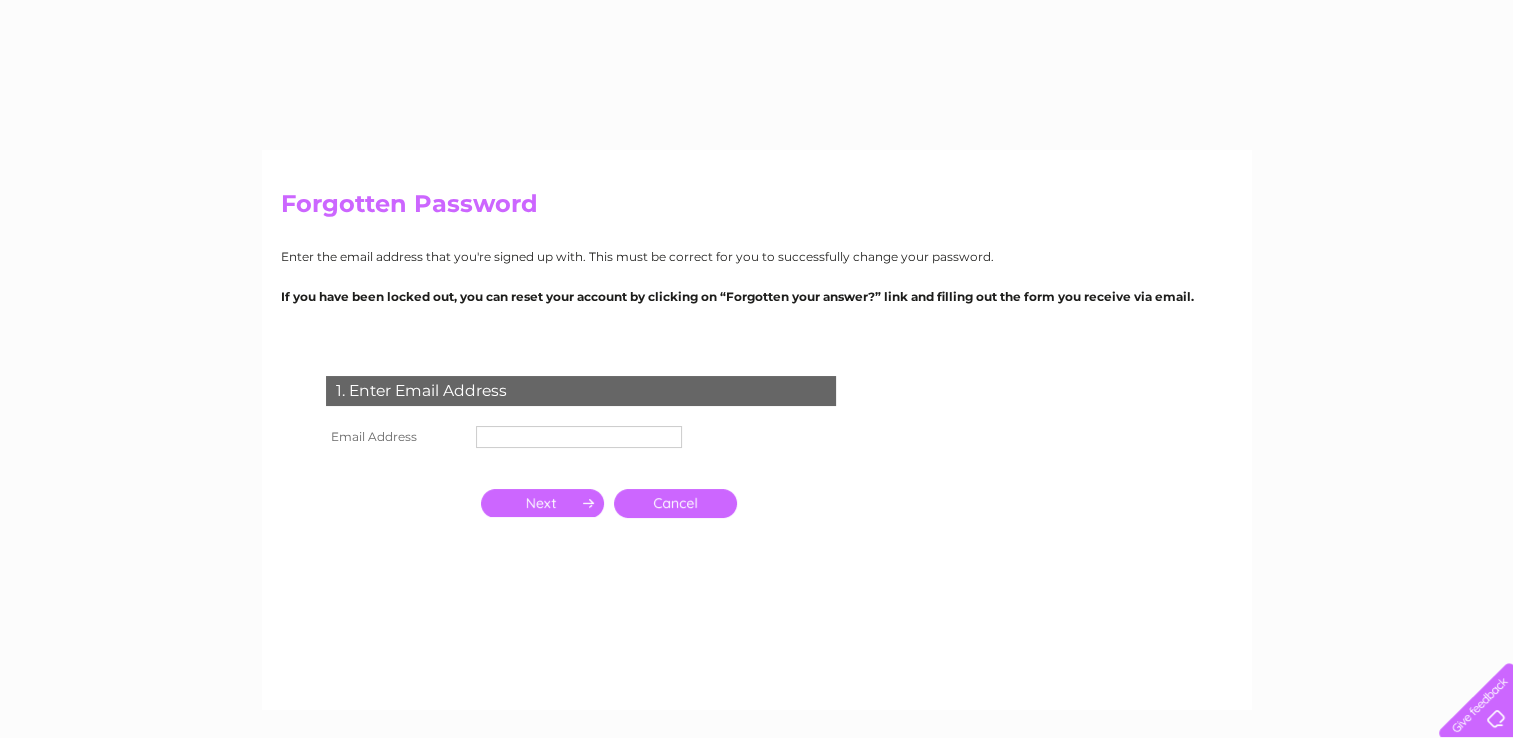 click on "1. Enter Email Address
Email Address
Cancel
Answer" at bounding box center (757, 496) 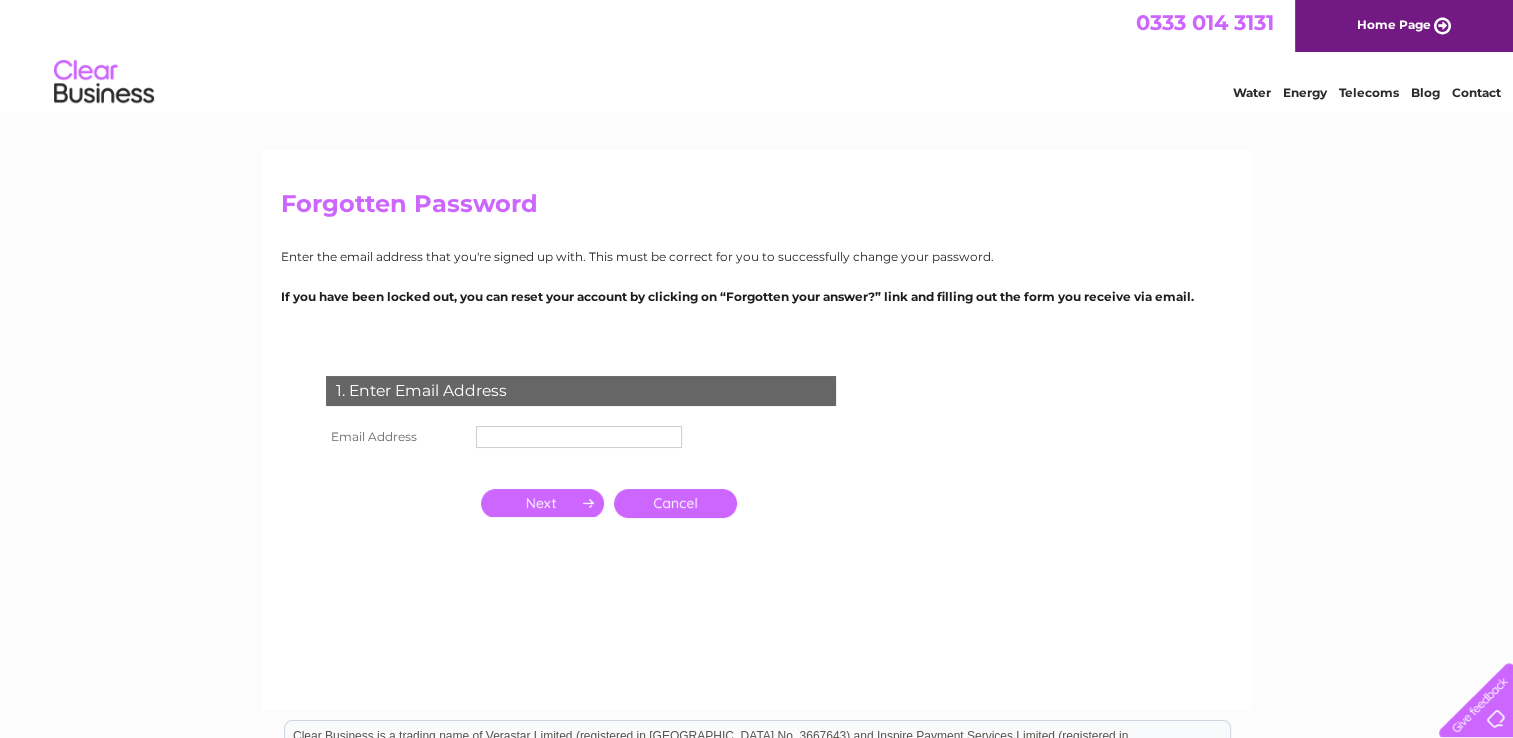 scroll, scrollTop: 0, scrollLeft: 0, axis: both 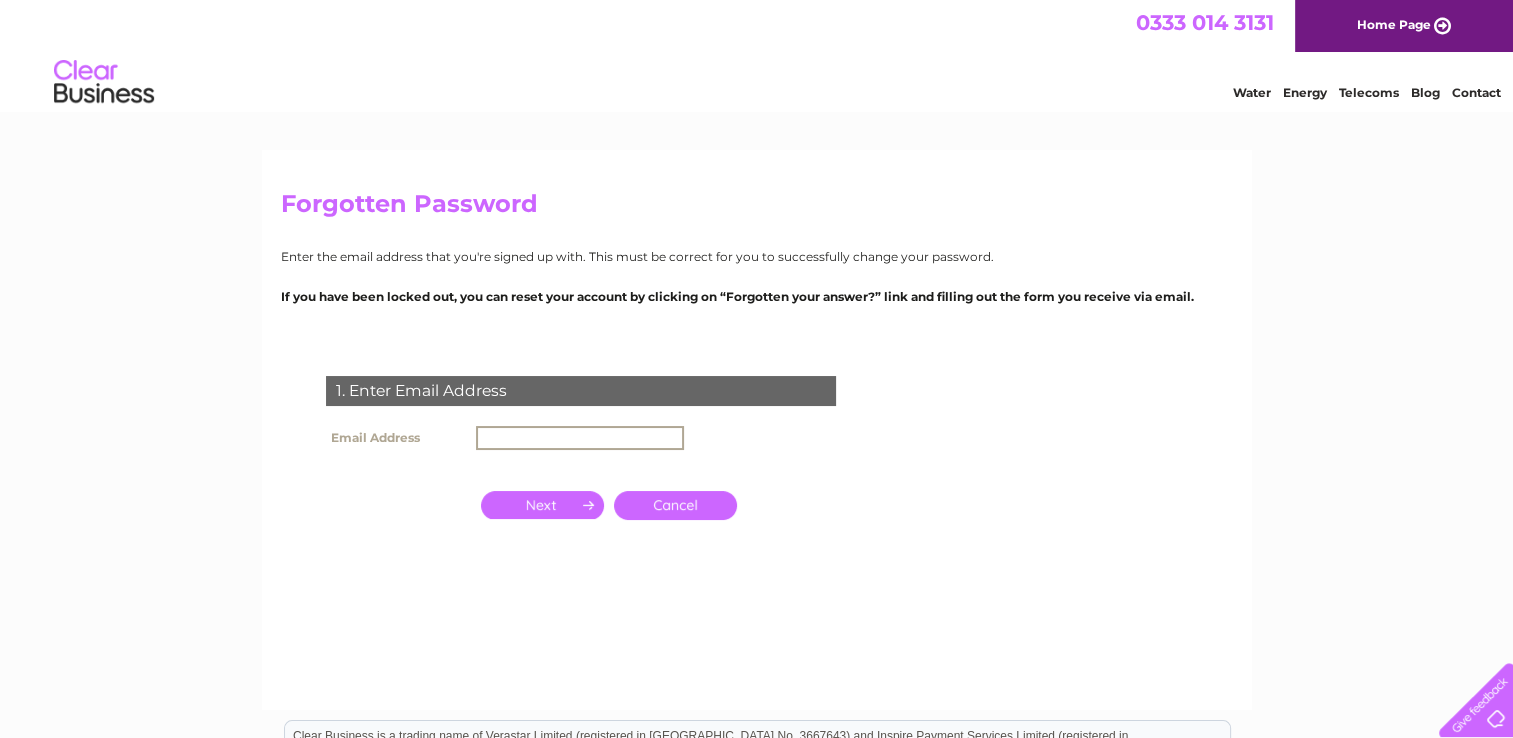 click at bounding box center [580, 438] 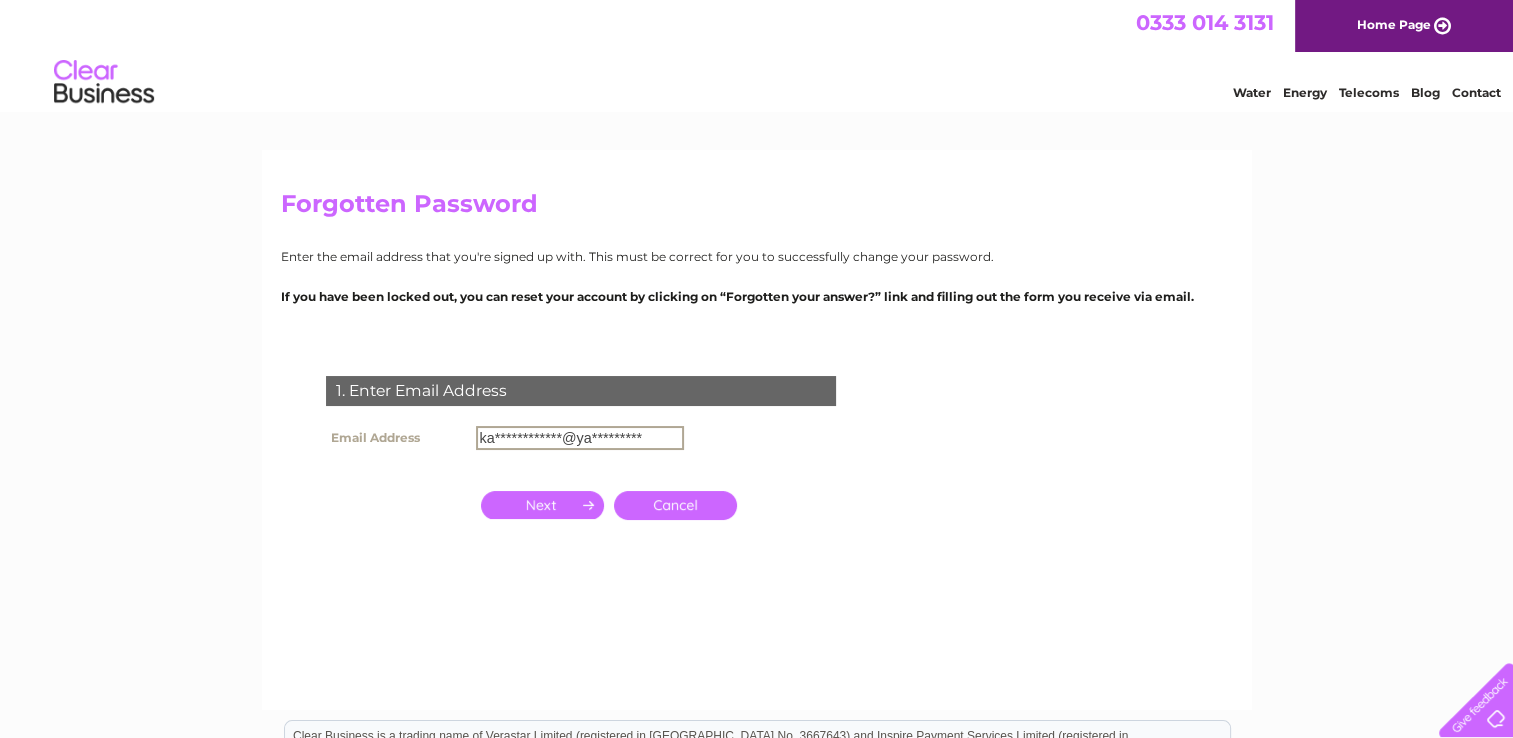 click at bounding box center (542, 505) 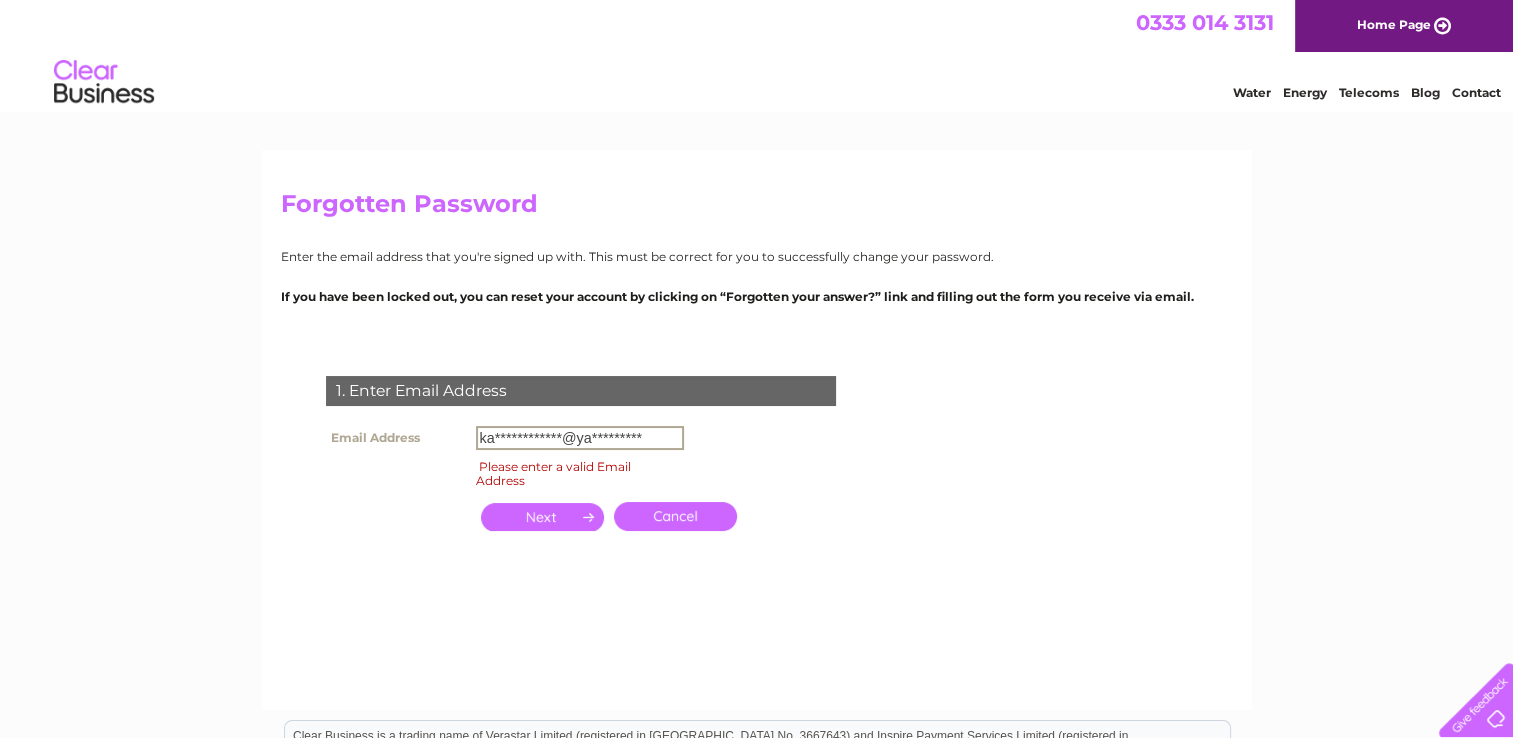 click on "**********" at bounding box center [580, 438] 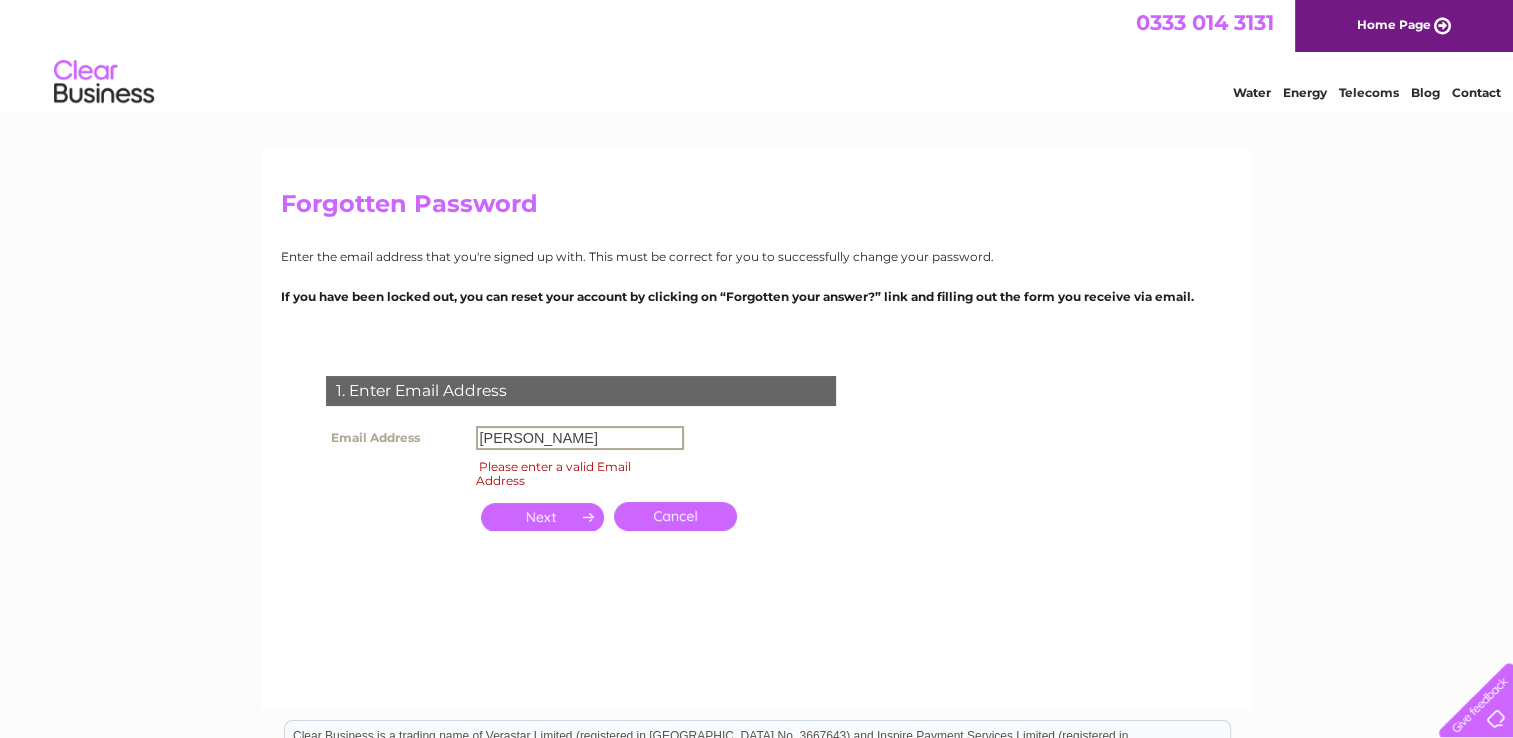 type on "karenmidgley55@yahoo.co.uk" 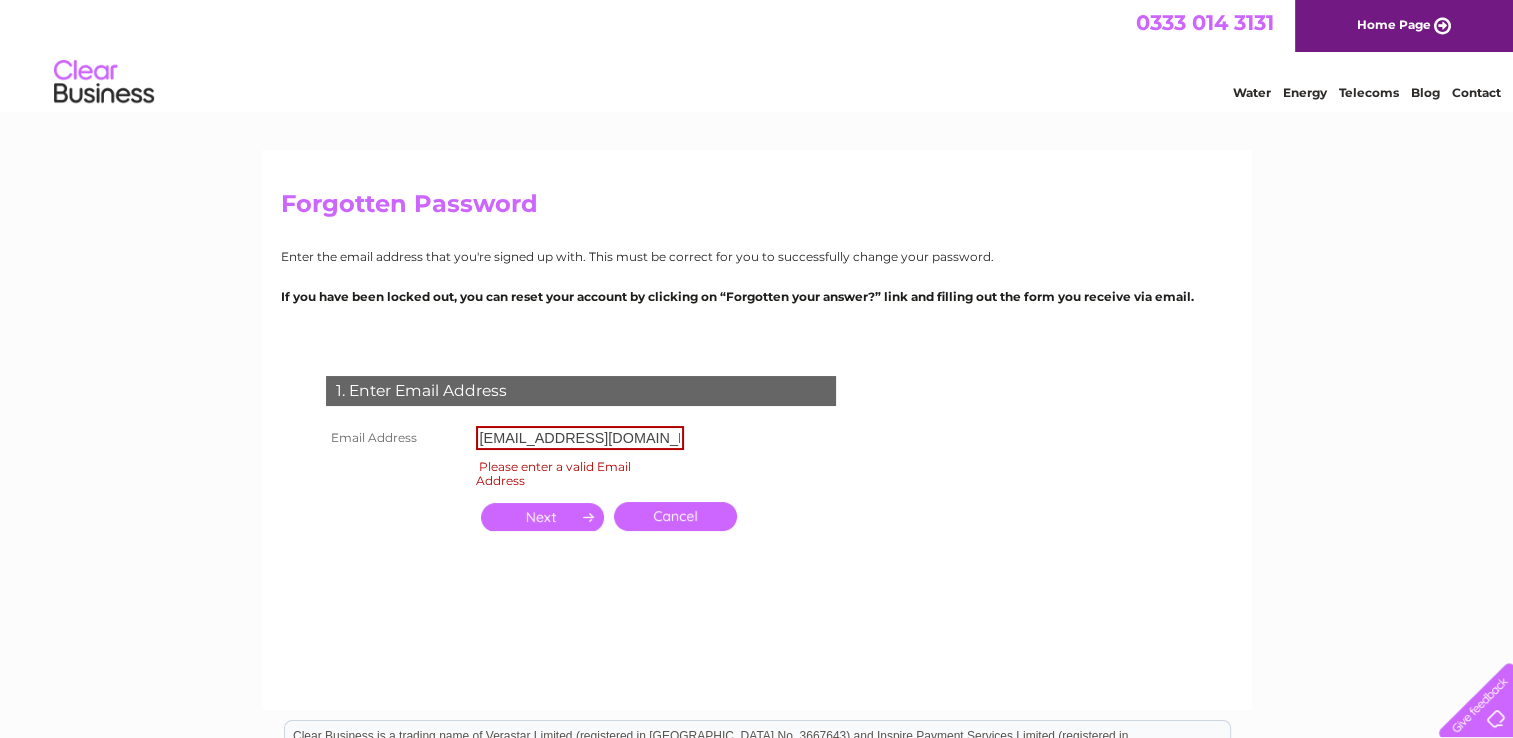click at bounding box center (542, 517) 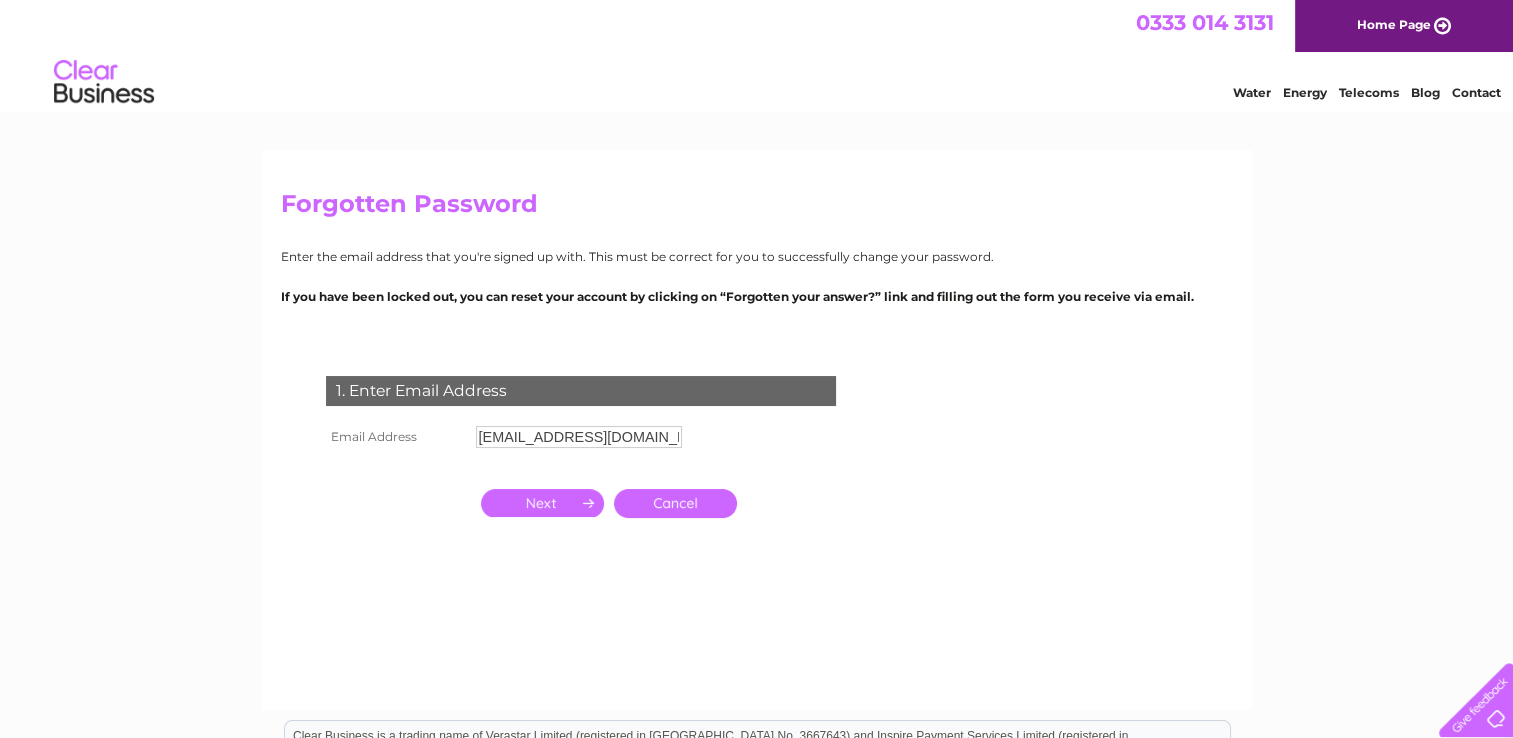 click at bounding box center [542, 503] 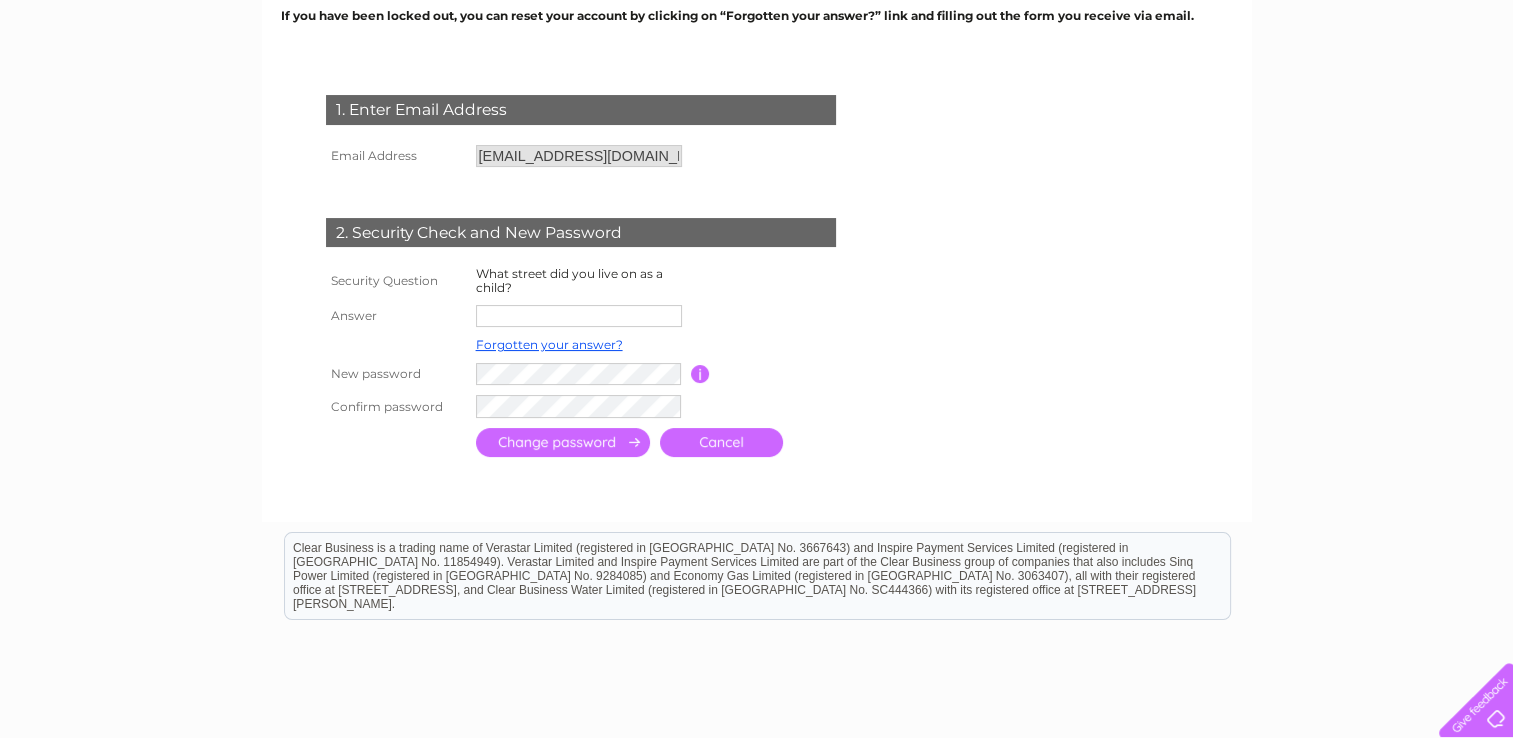 scroll, scrollTop: 277, scrollLeft: 0, axis: vertical 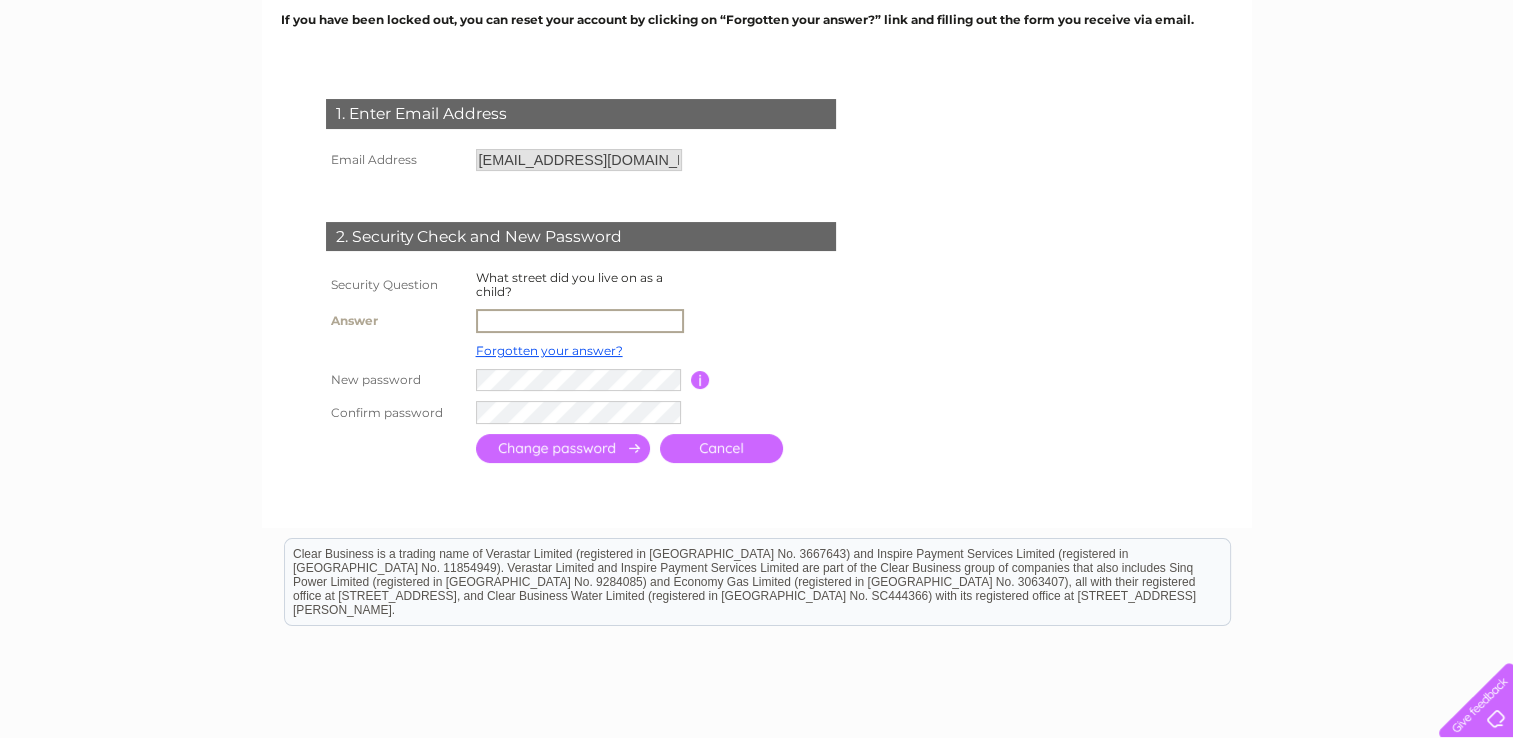 click at bounding box center (580, 321) 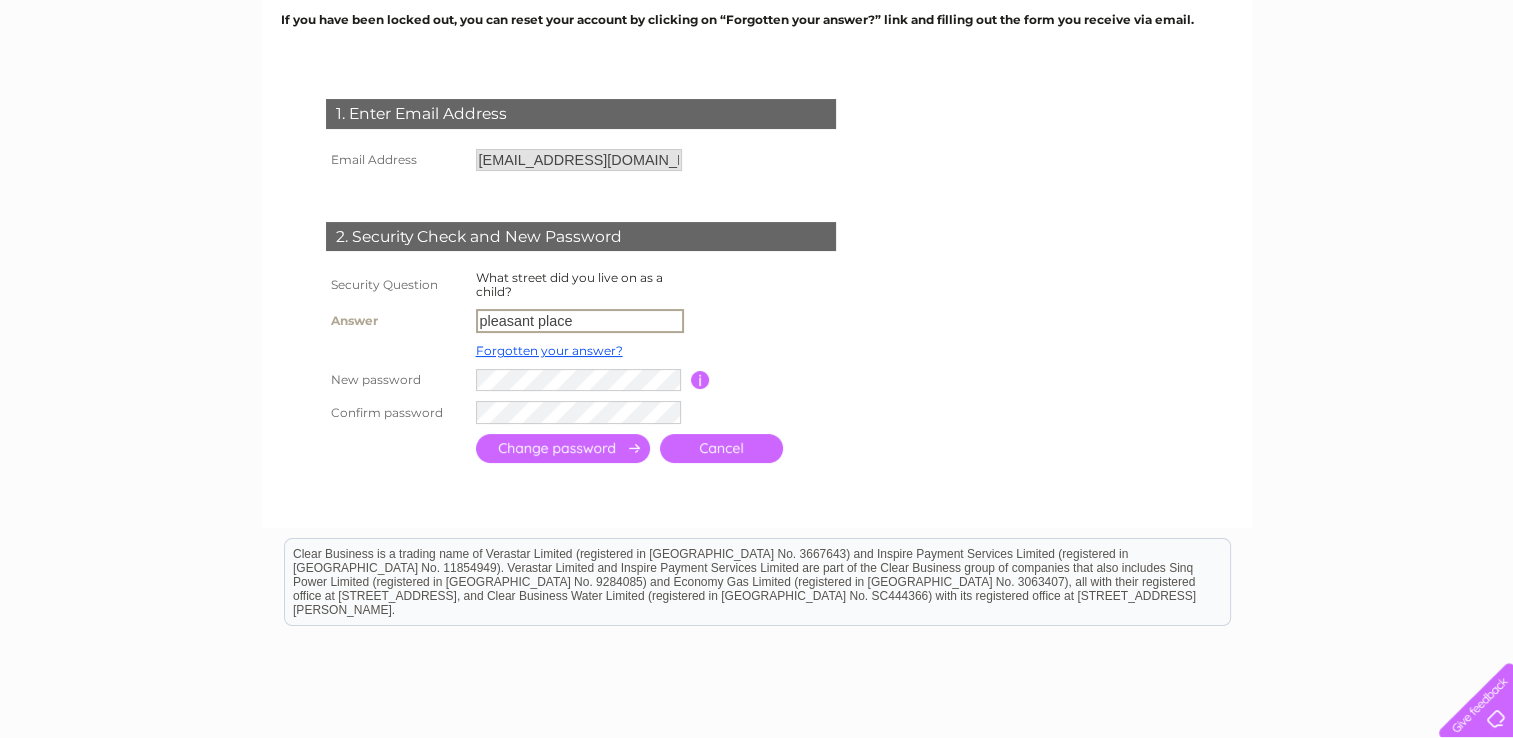 type on "pleasant place" 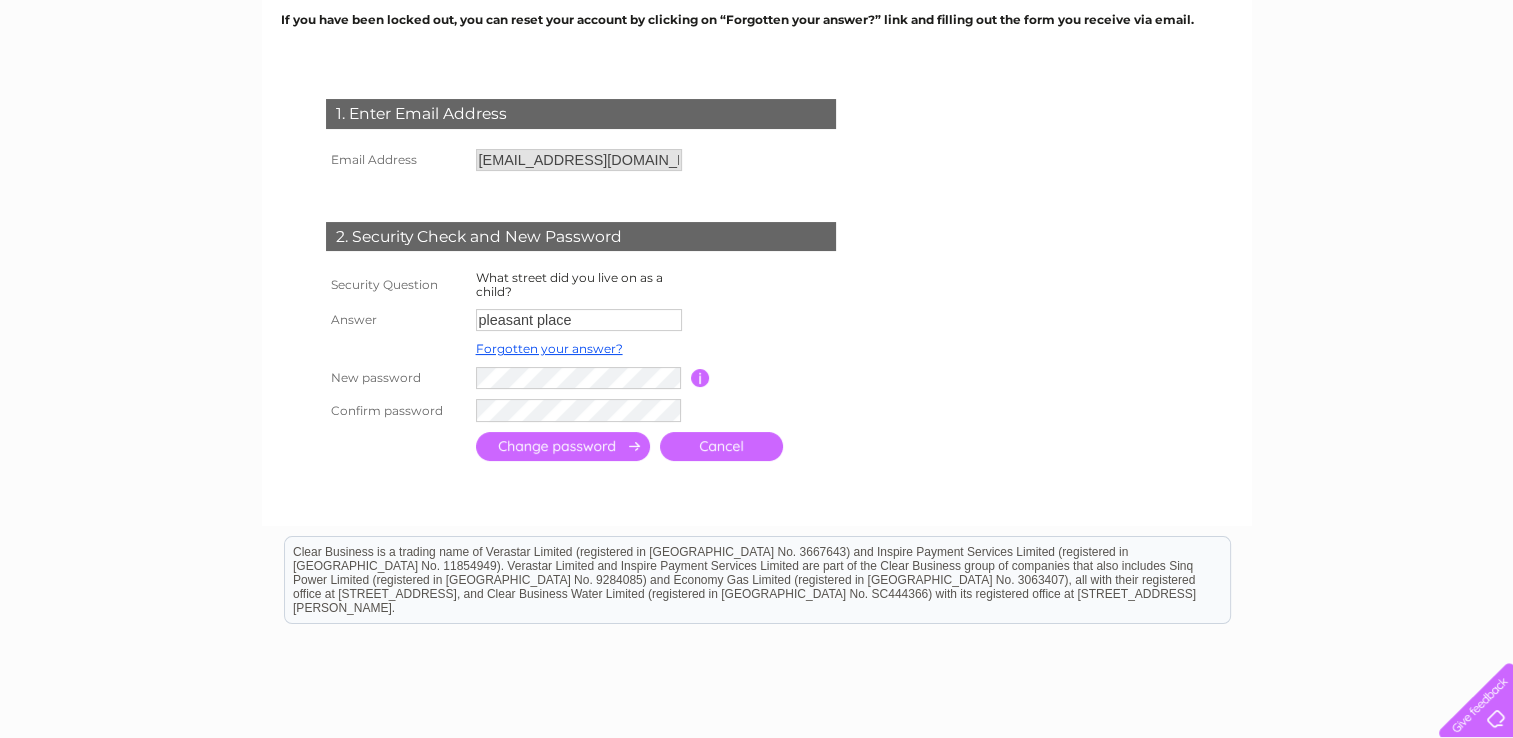 click at bounding box center [563, 446] 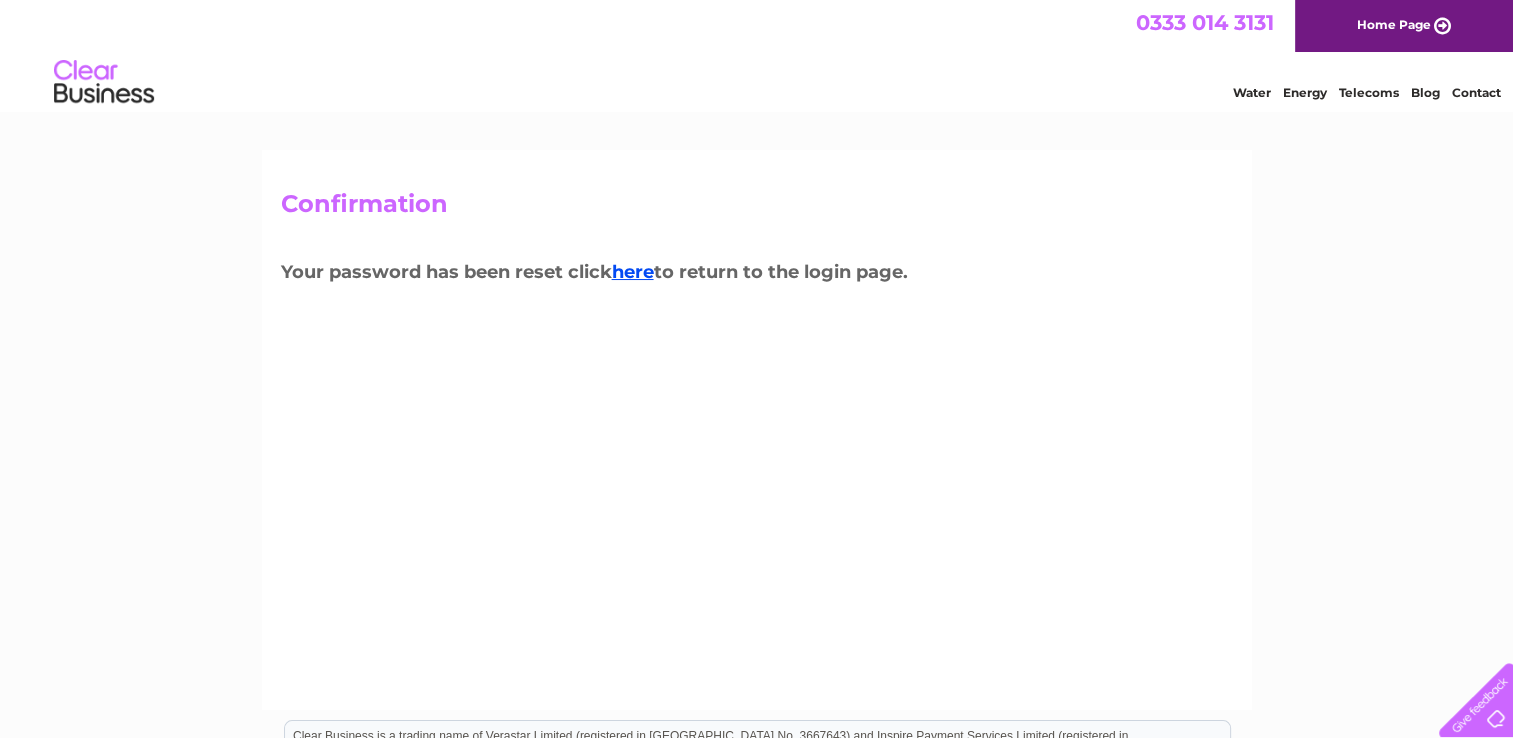scroll, scrollTop: 0, scrollLeft: 0, axis: both 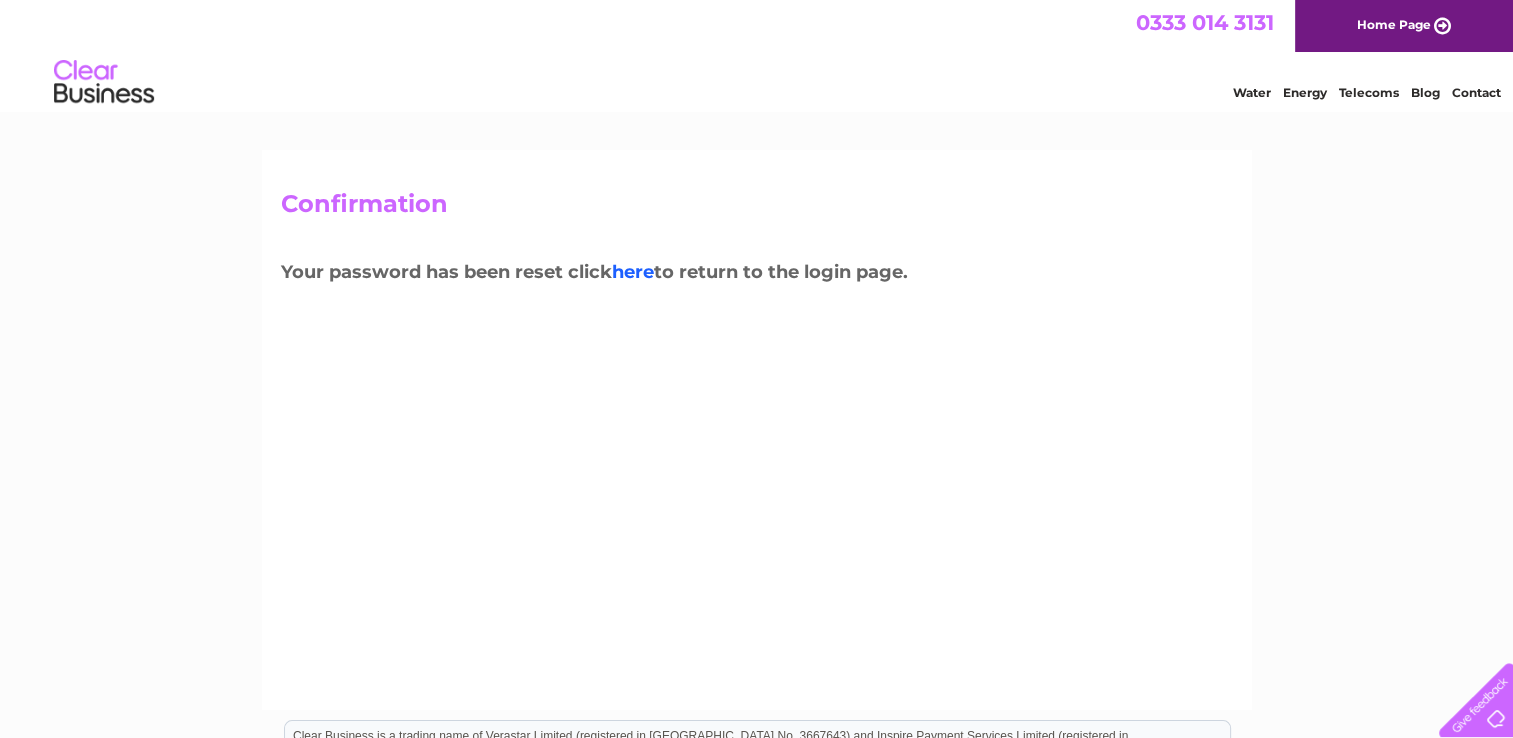 click on "here" at bounding box center [633, 272] 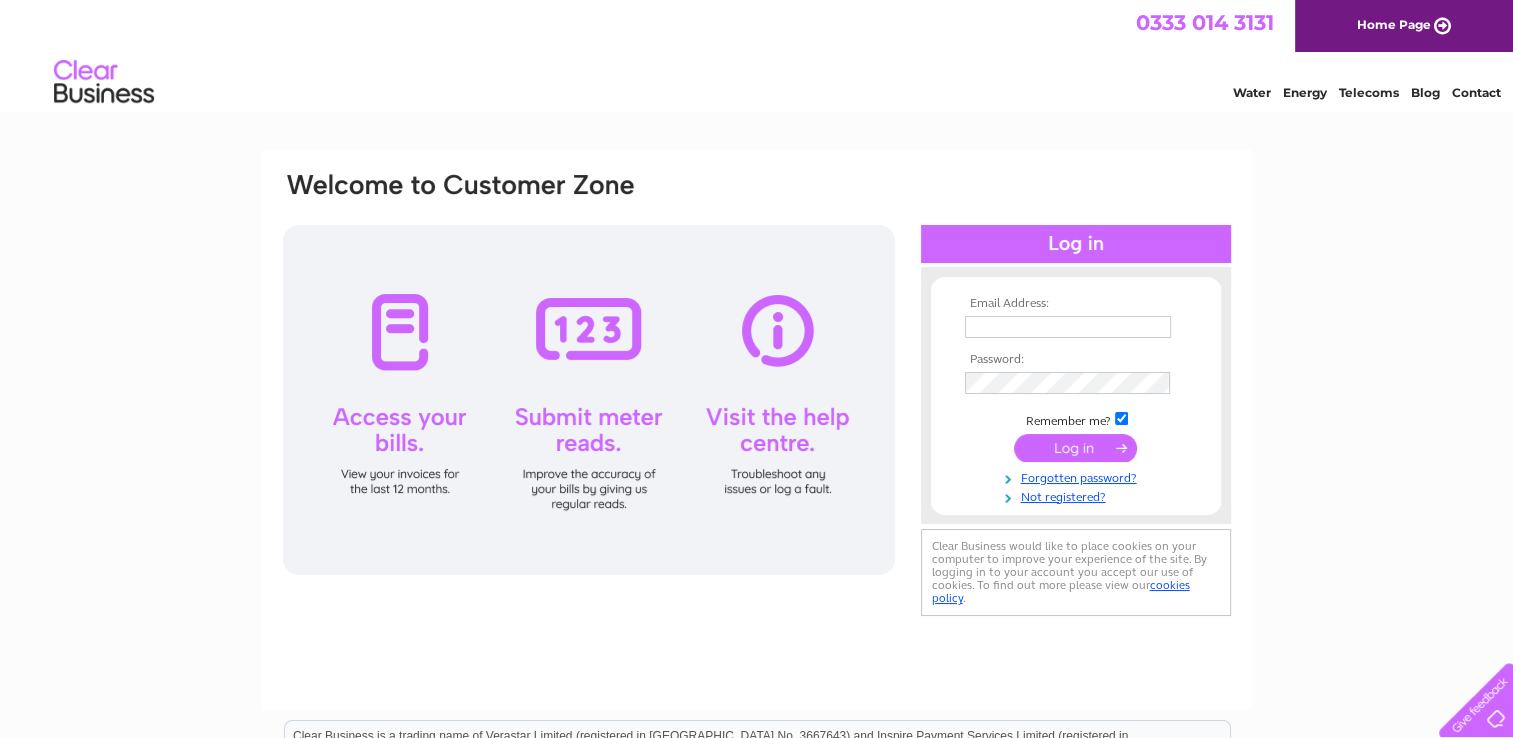 scroll, scrollTop: 0, scrollLeft: 0, axis: both 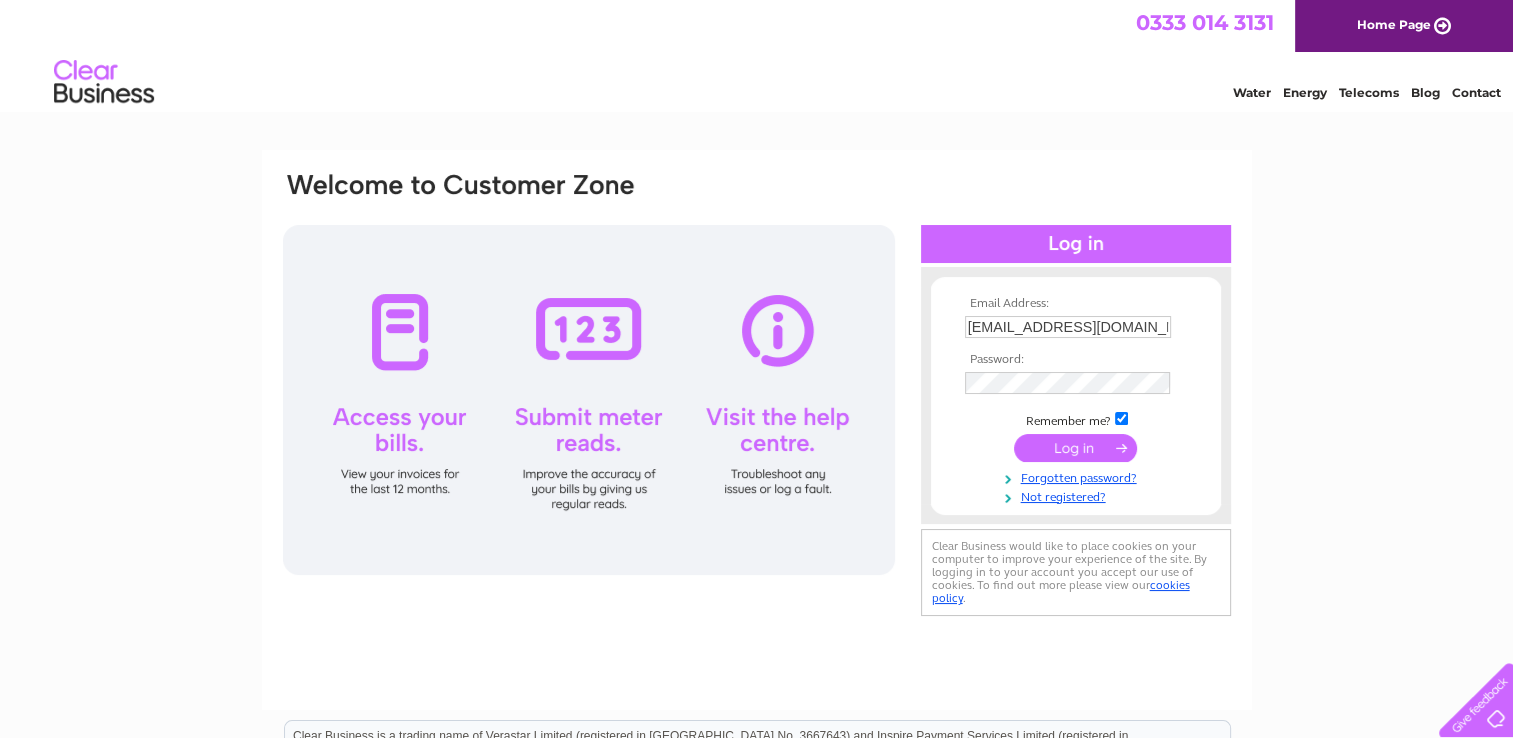 click at bounding box center [1075, 448] 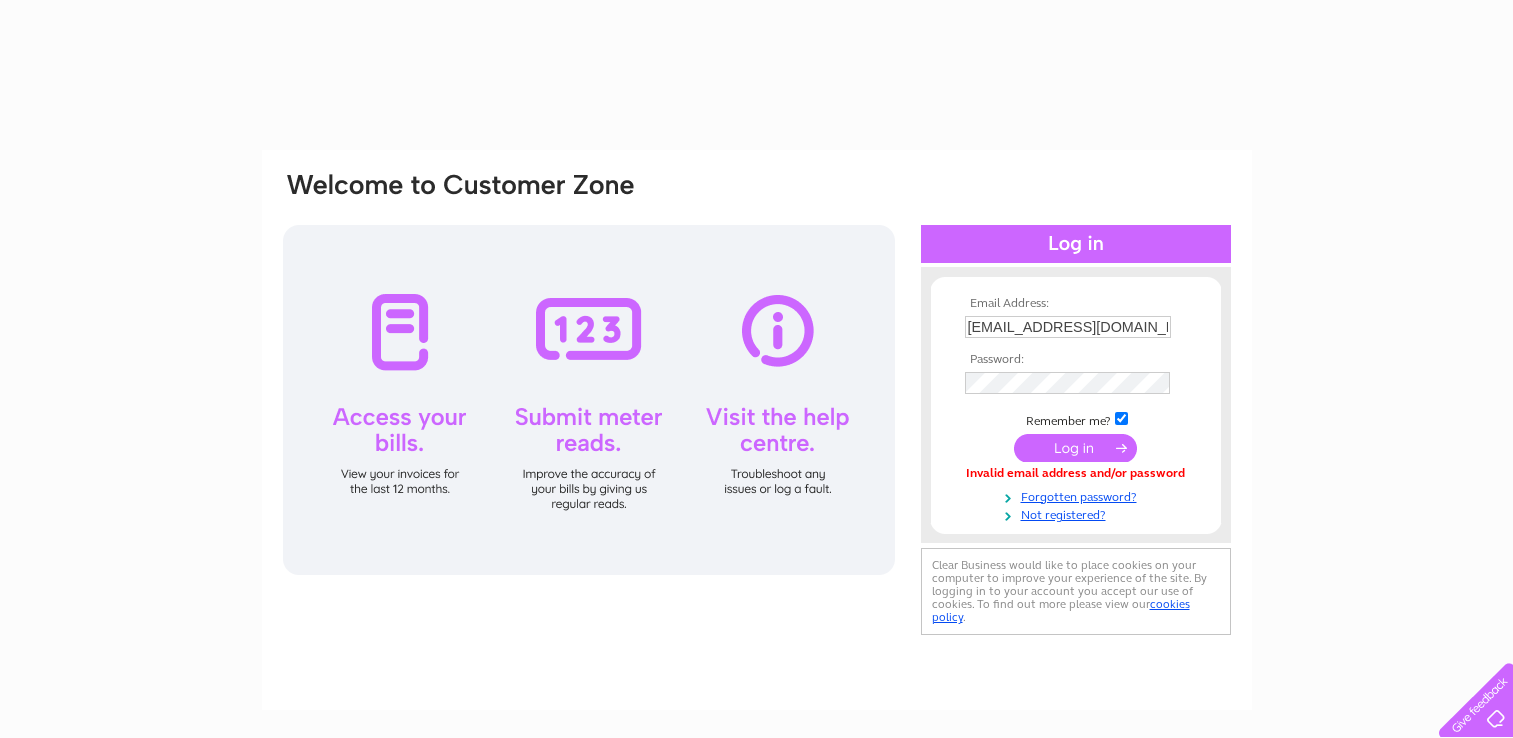 scroll, scrollTop: 0, scrollLeft: 0, axis: both 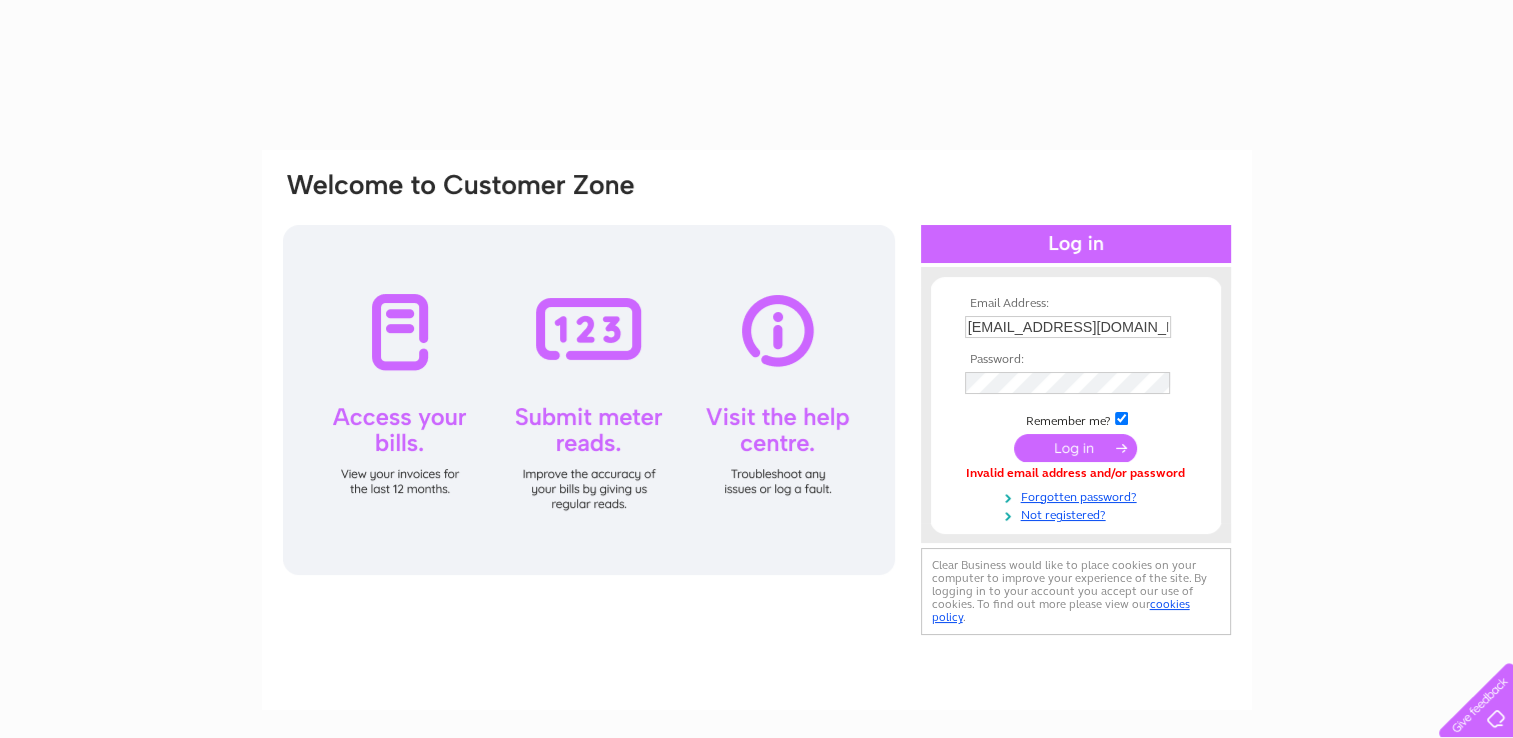 click at bounding box center [1075, 448] 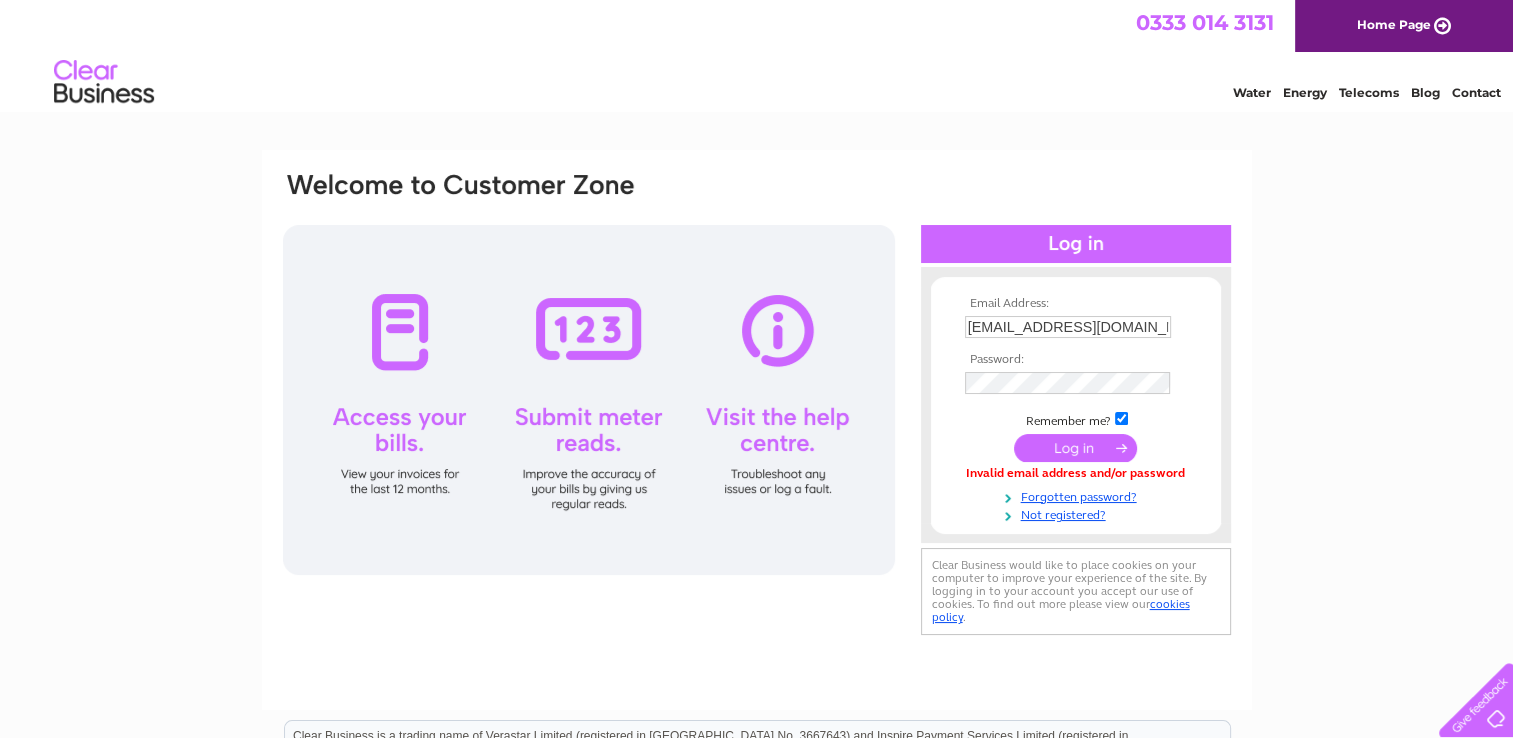 scroll, scrollTop: 0, scrollLeft: 0, axis: both 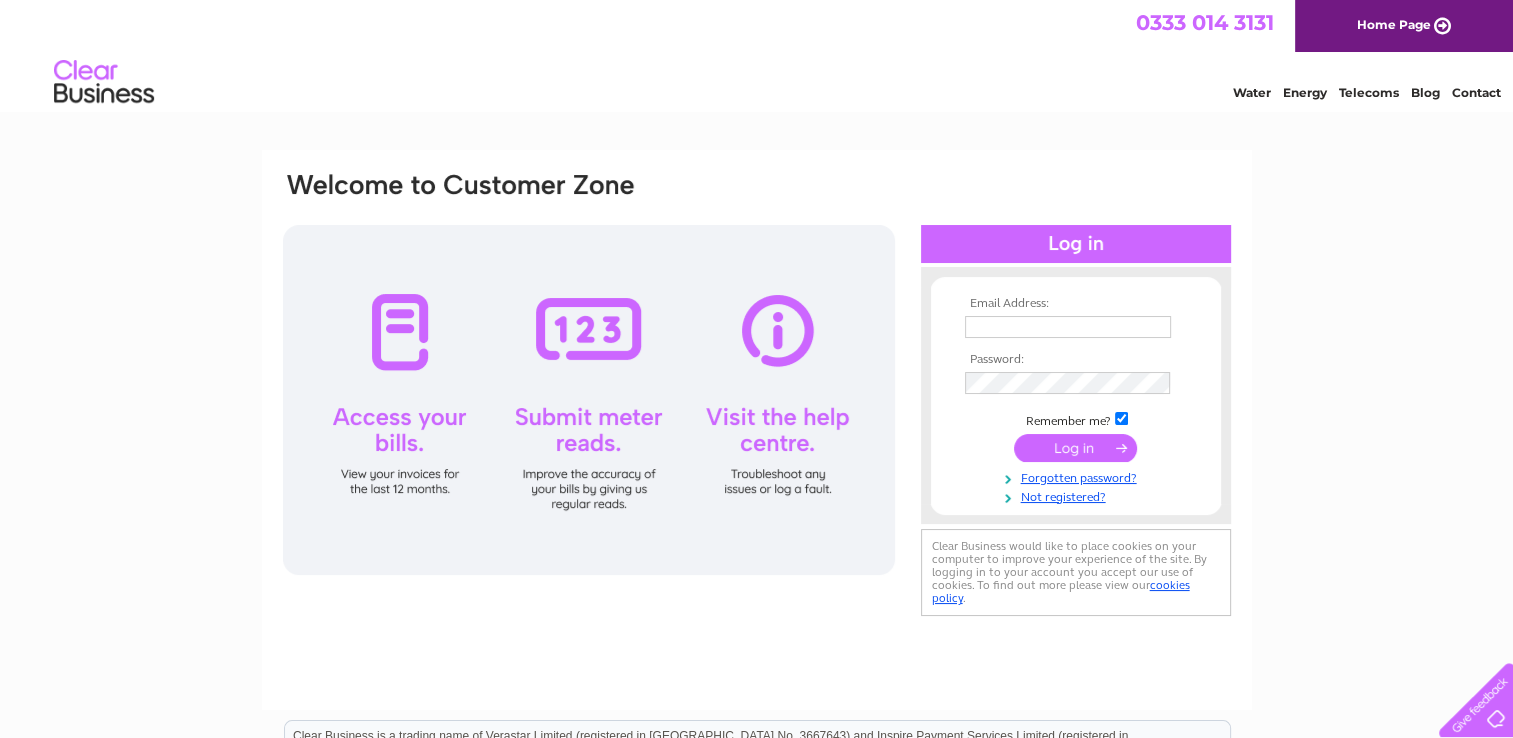 type on "[EMAIL_ADDRESS][DOMAIN_NAME]" 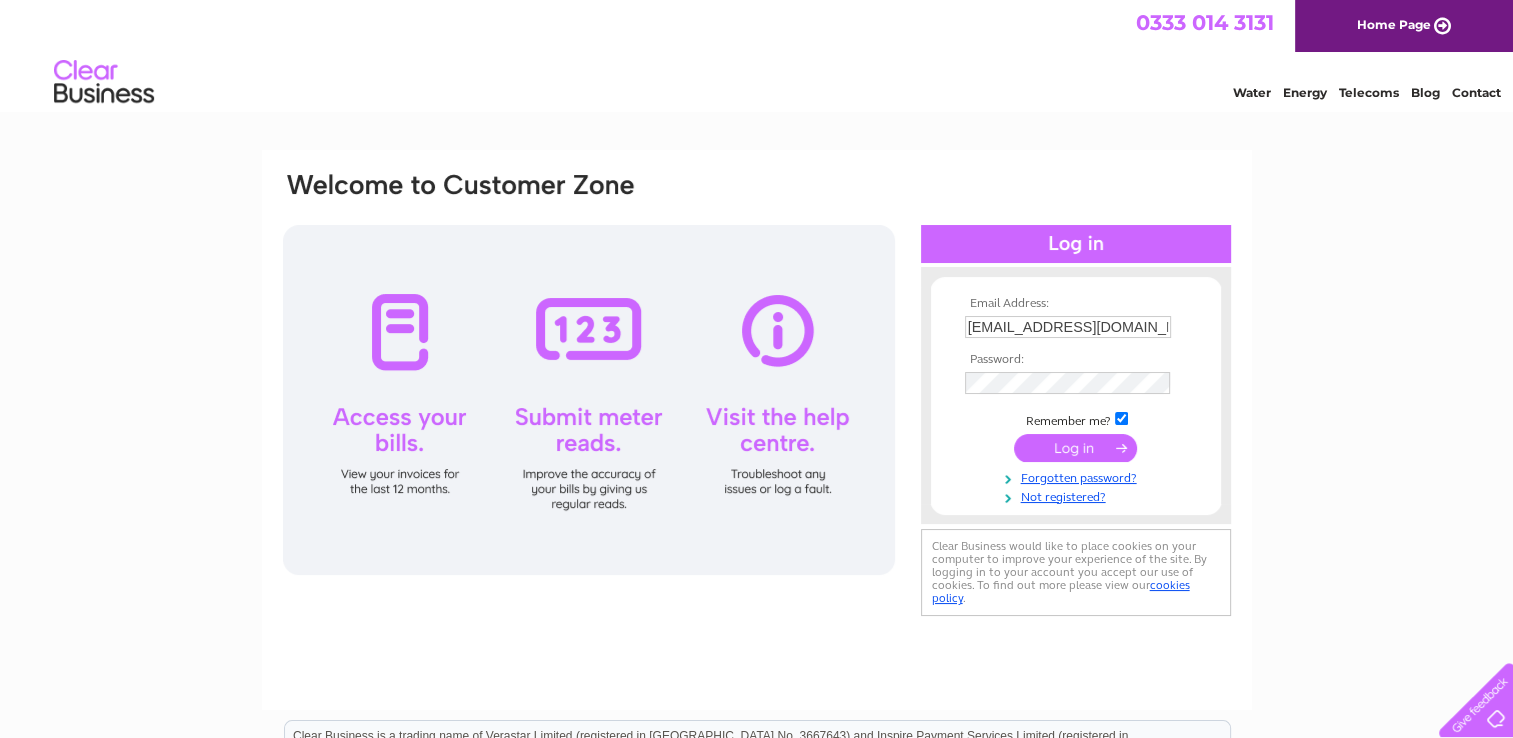 click at bounding box center (1075, 448) 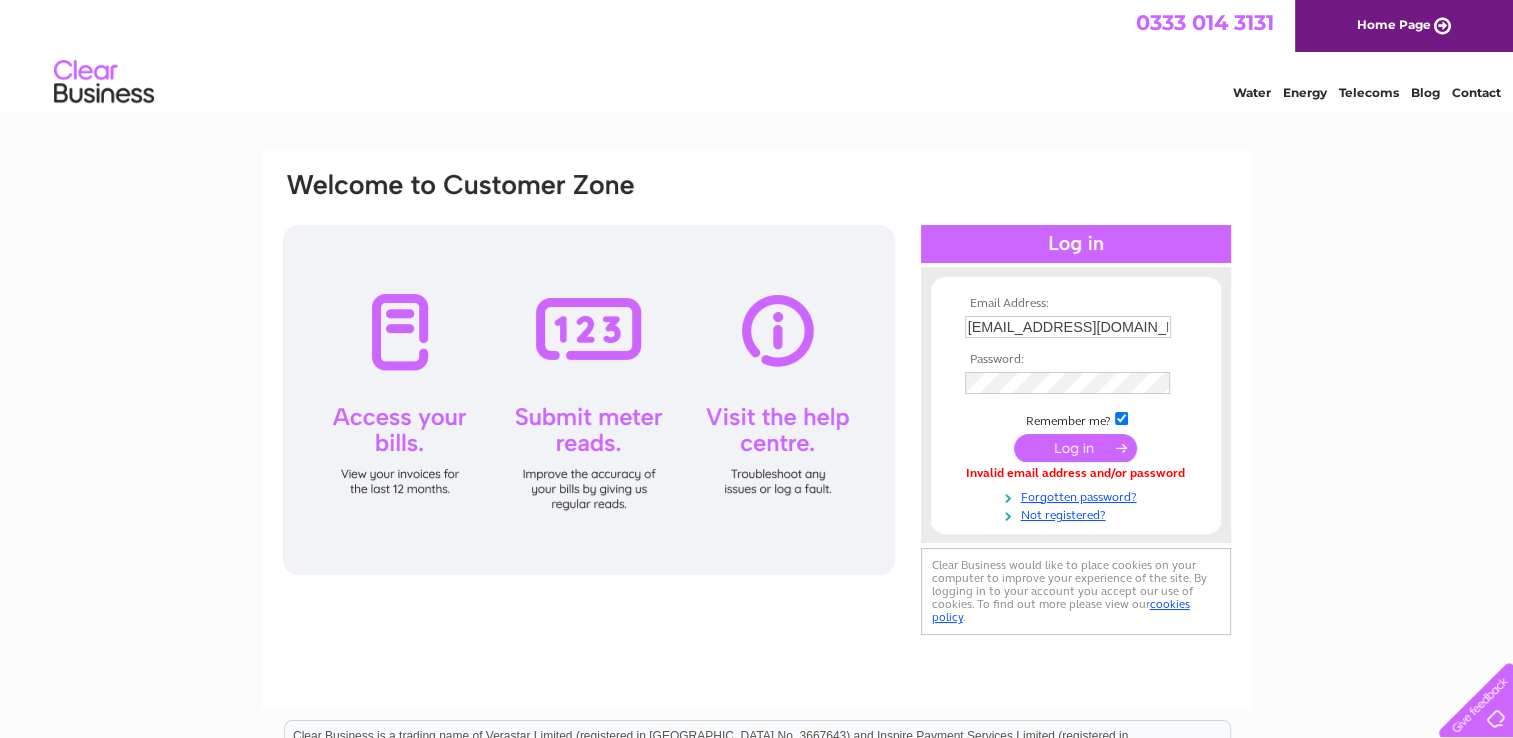 scroll, scrollTop: 0, scrollLeft: 0, axis: both 